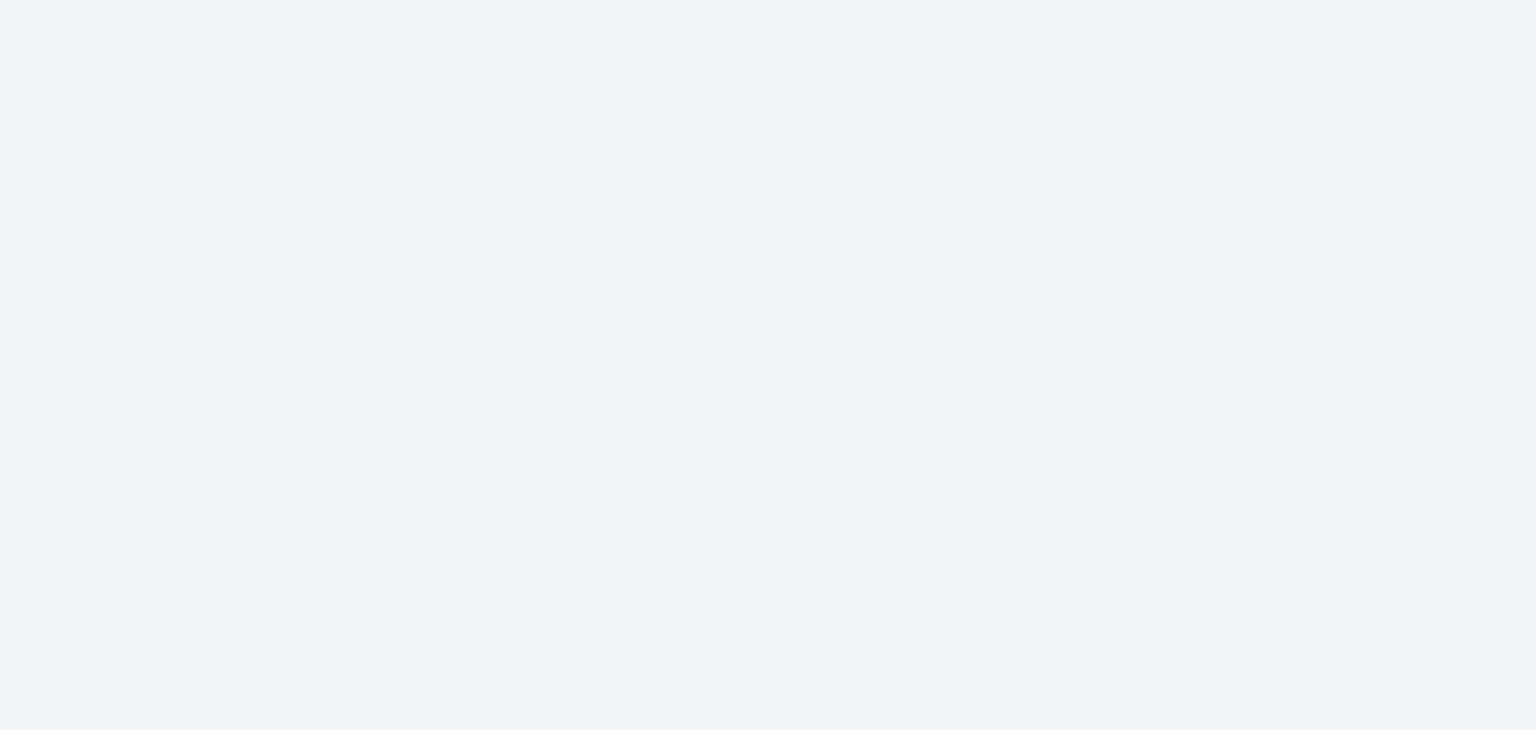 scroll, scrollTop: 0, scrollLeft: 0, axis: both 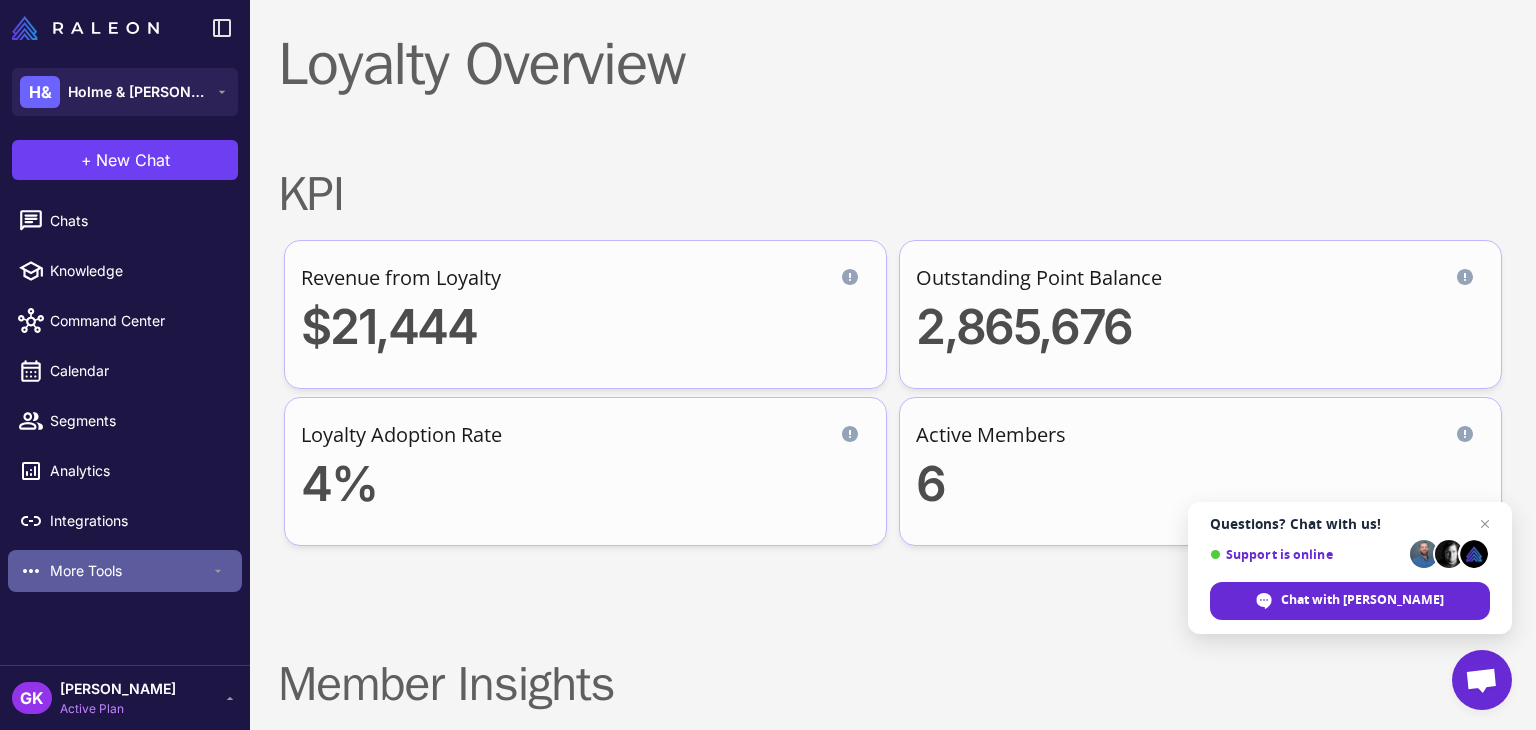 click on "More Tools" at bounding box center (130, 571) 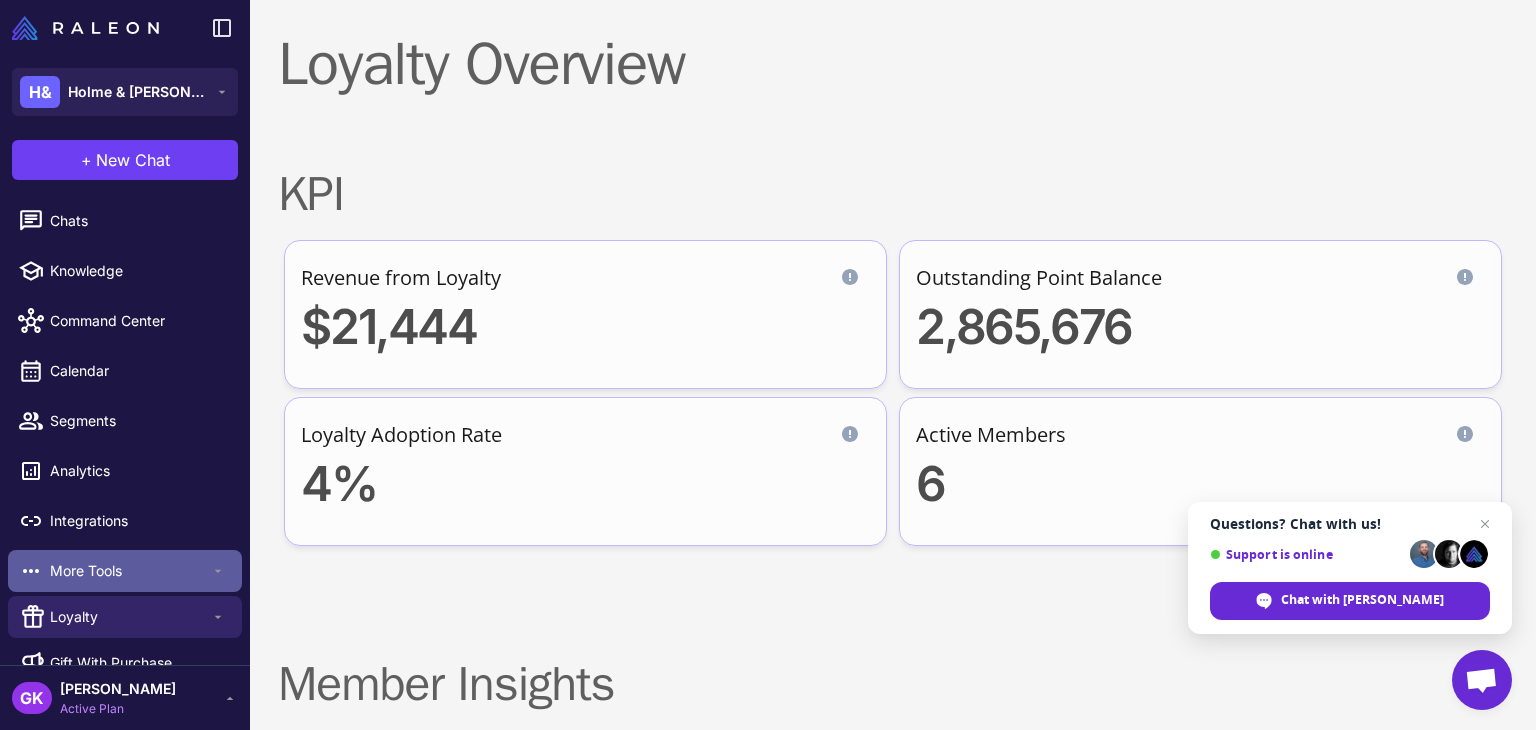 scroll, scrollTop: 31, scrollLeft: 0, axis: vertical 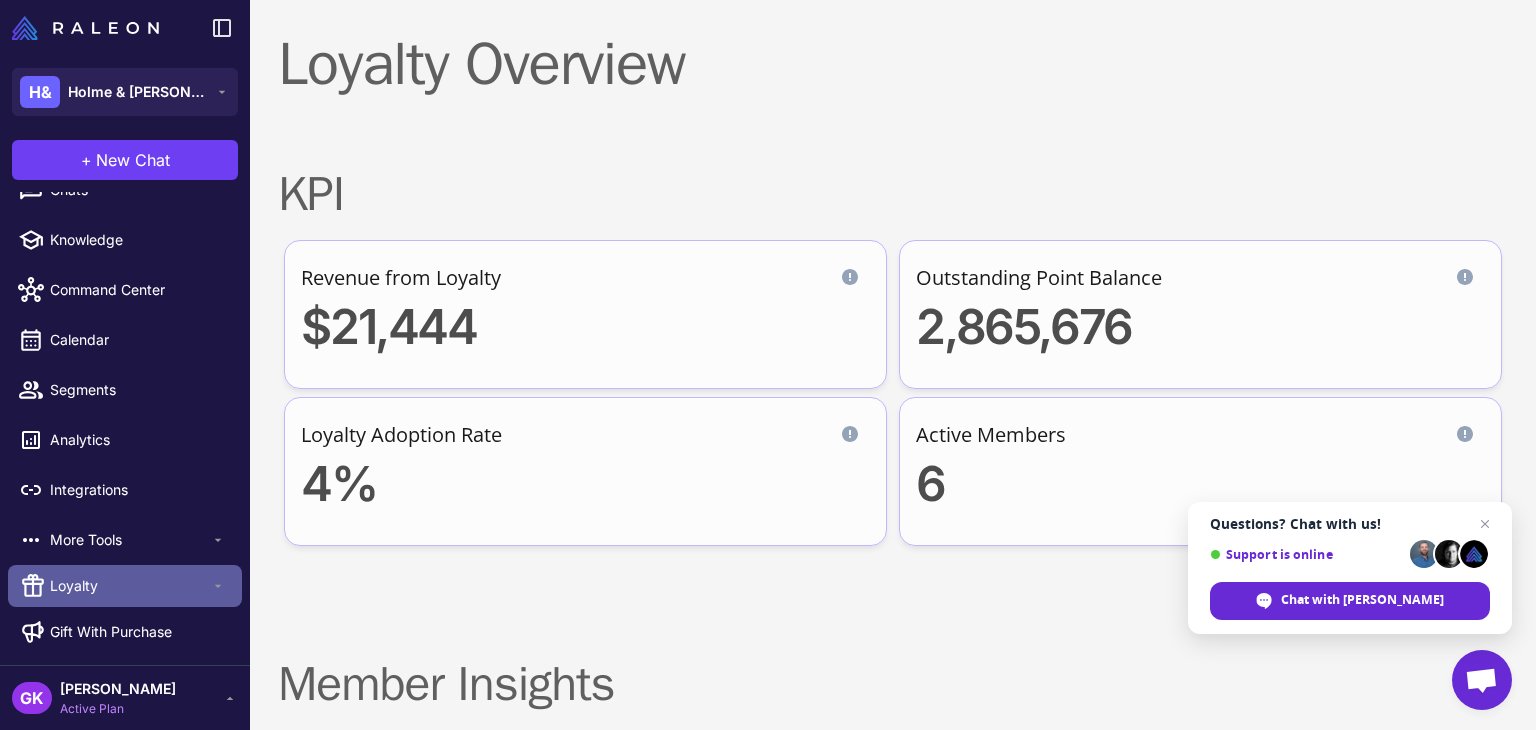 click on "Loyalty" at bounding box center (125, 586) 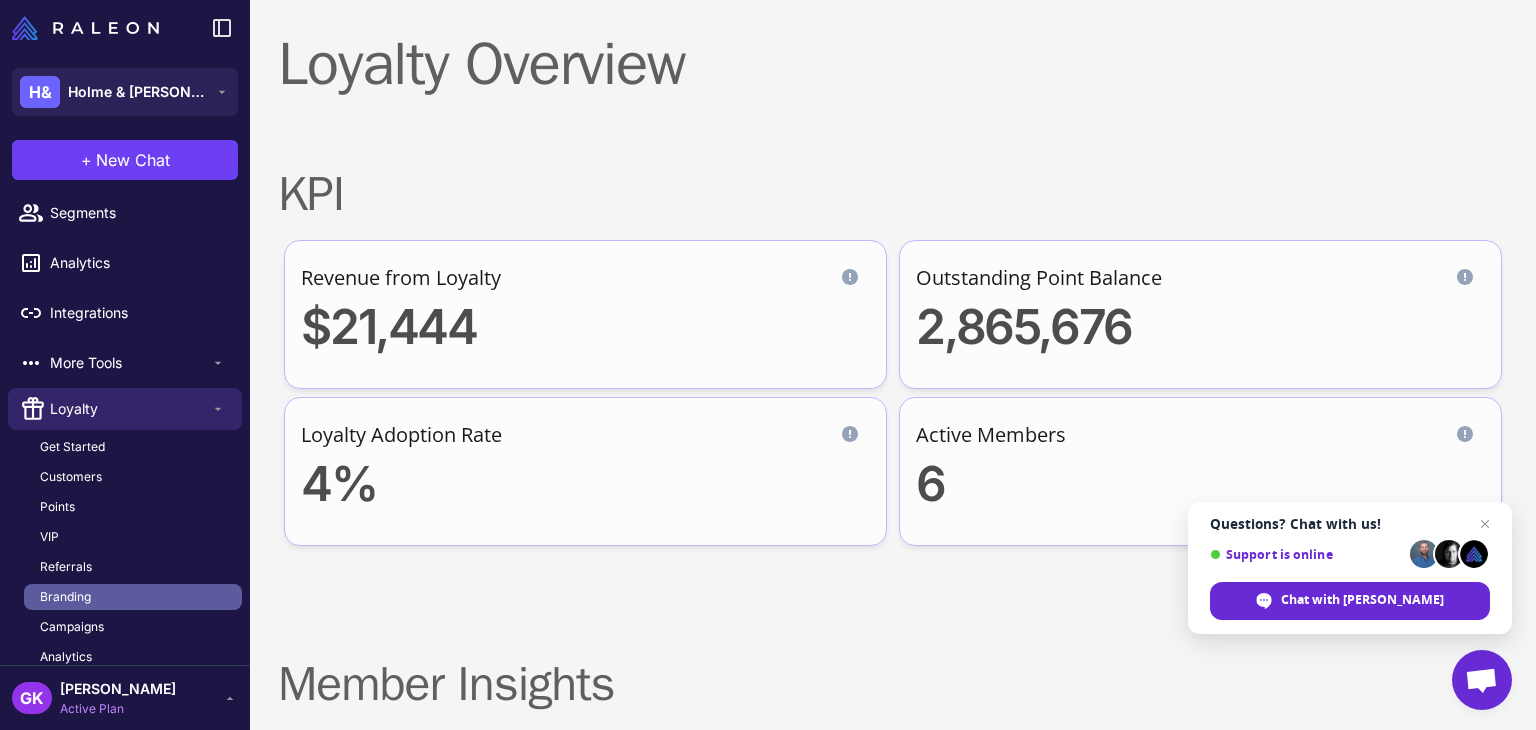 scroll, scrollTop: 231, scrollLeft: 0, axis: vertical 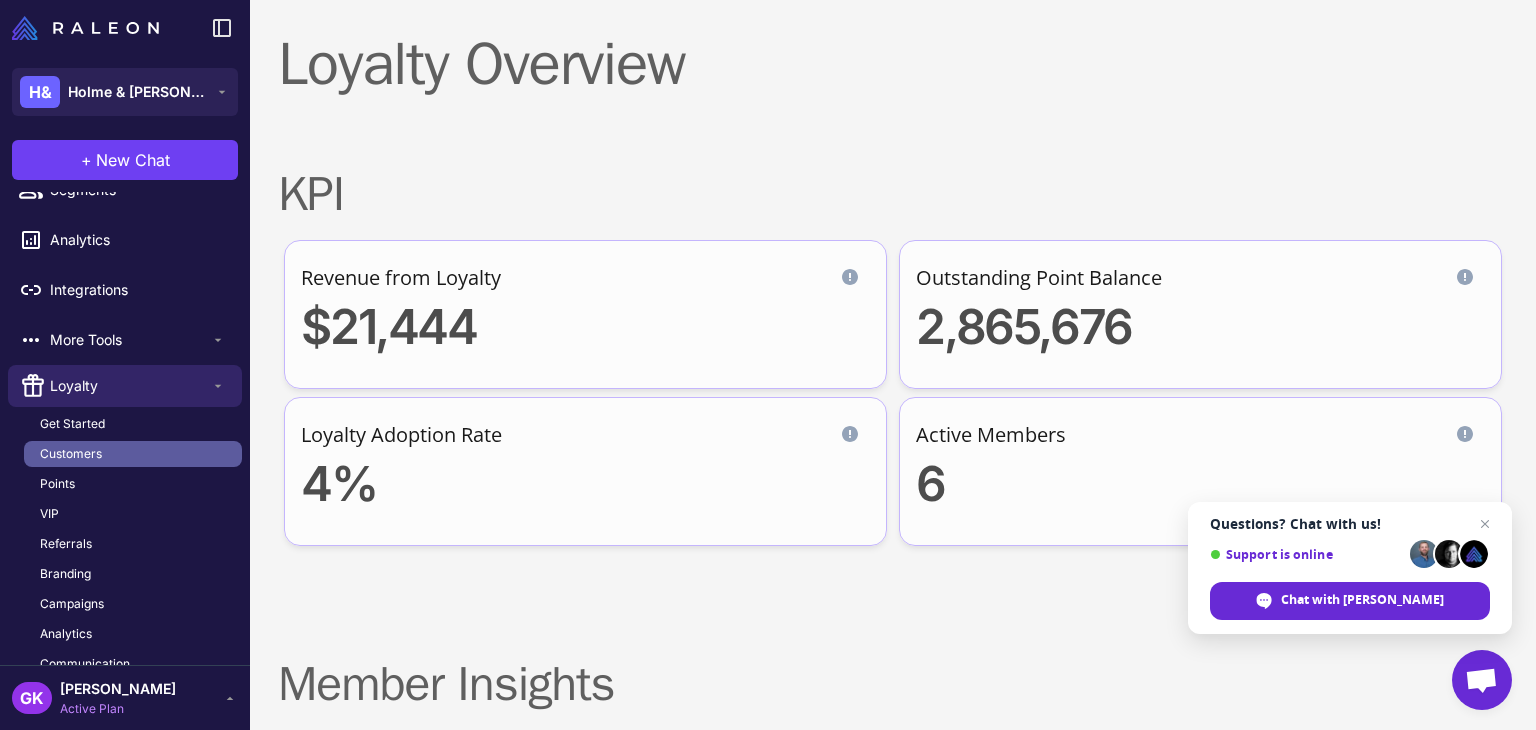 click on "Customers" at bounding box center (133, 454) 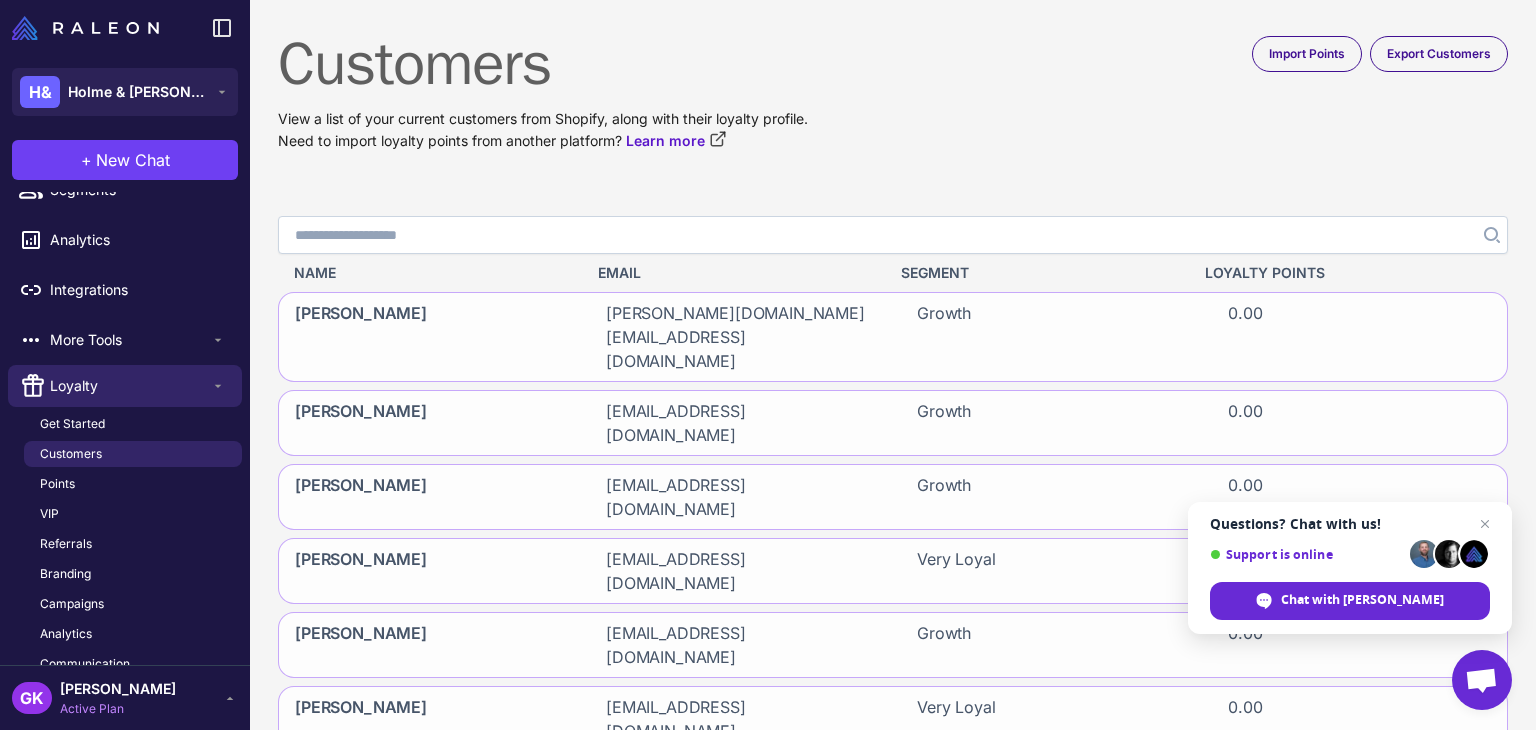 click on "Search" at bounding box center [893, 235] 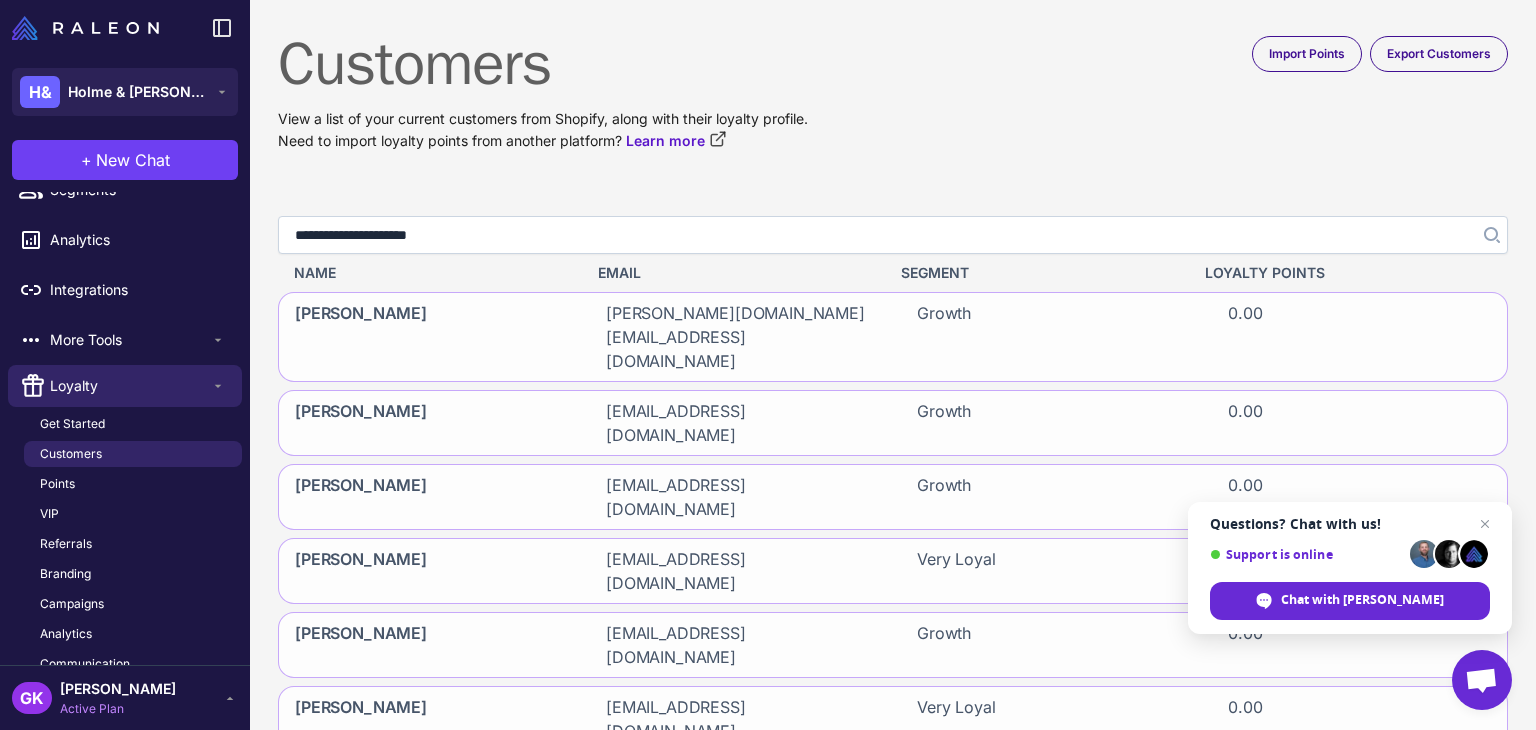 click at bounding box center [1490, 235] 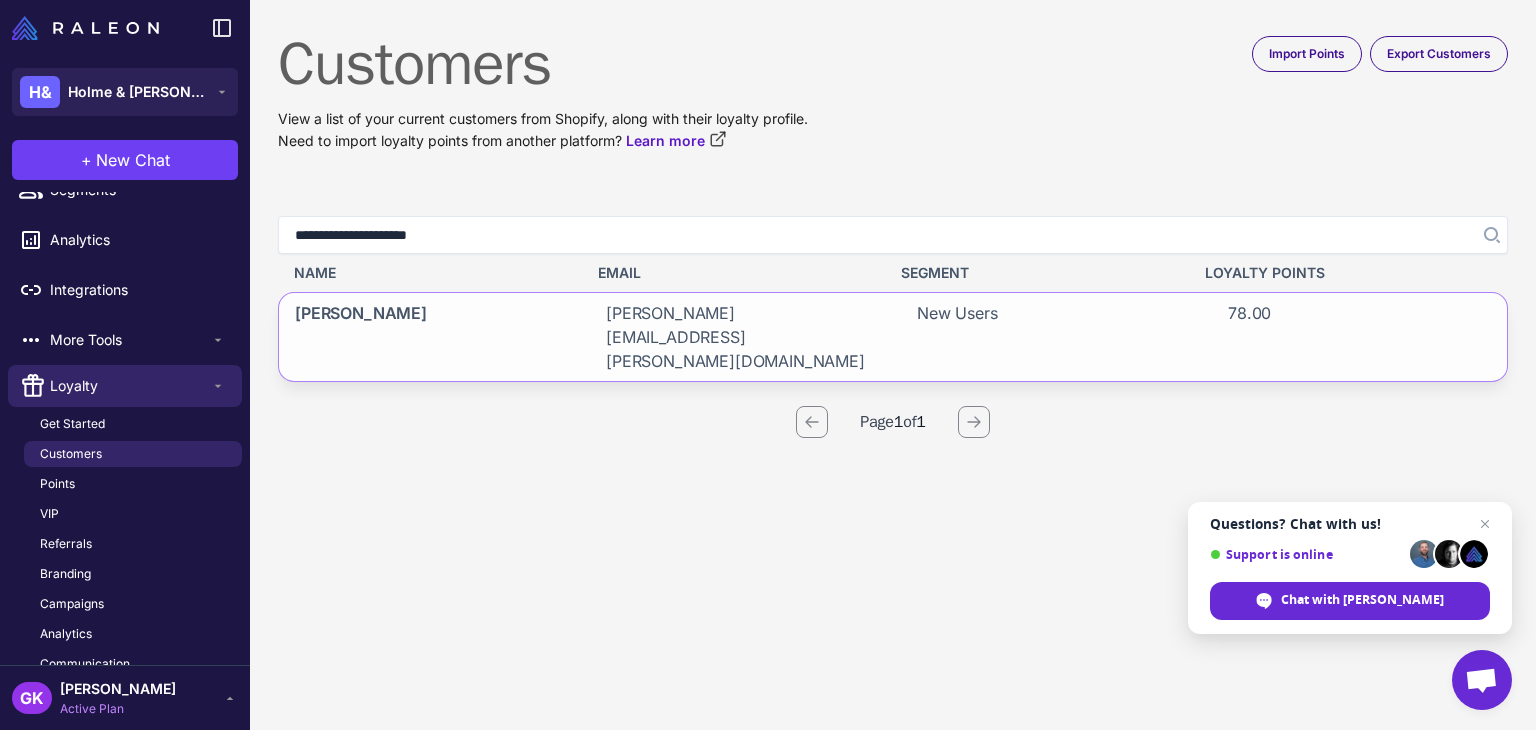 click on "[PERSON_NAME][EMAIL_ADDRESS][PERSON_NAME][DOMAIN_NAME]" at bounding box center [737, 337] 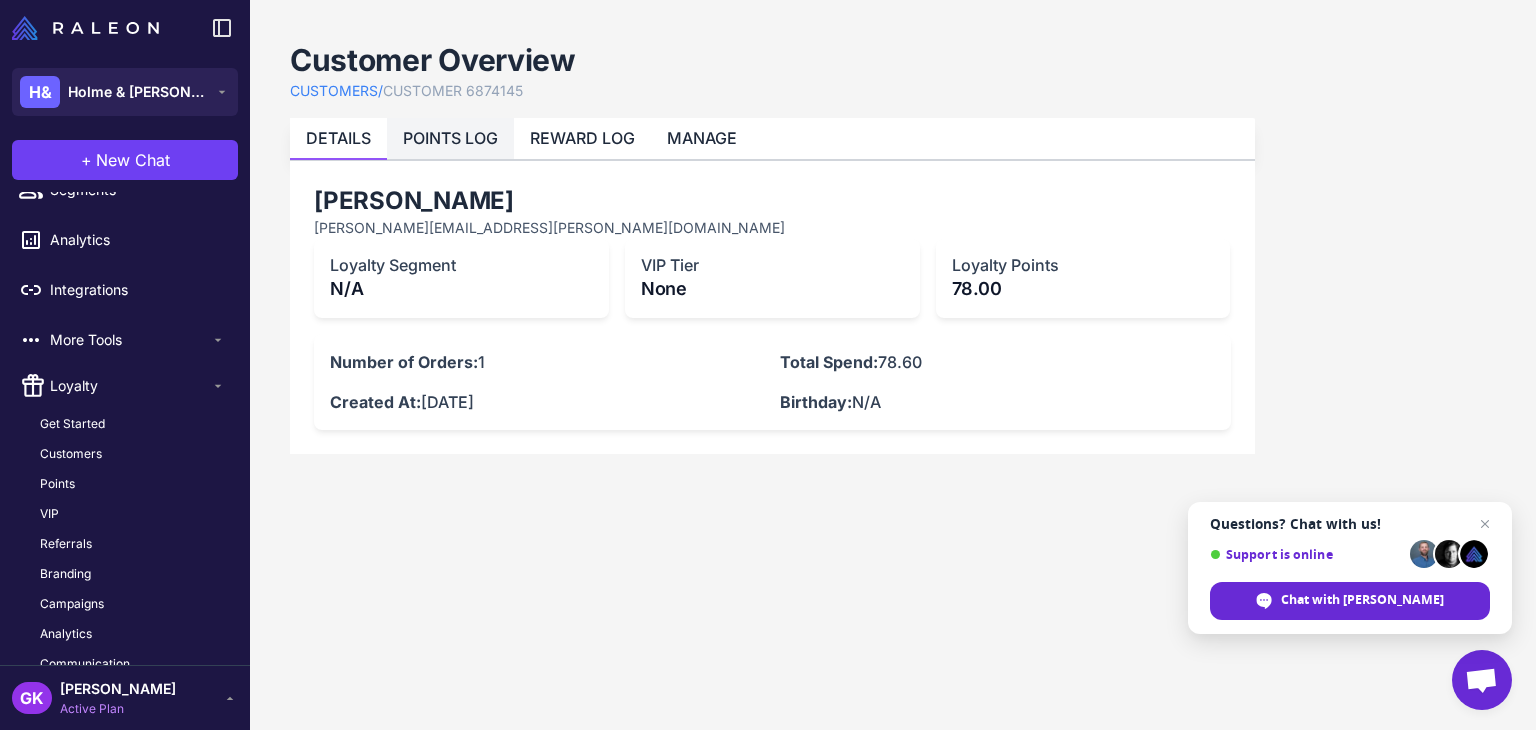 click on "POINTS LOG" at bounding box center [450, 138] 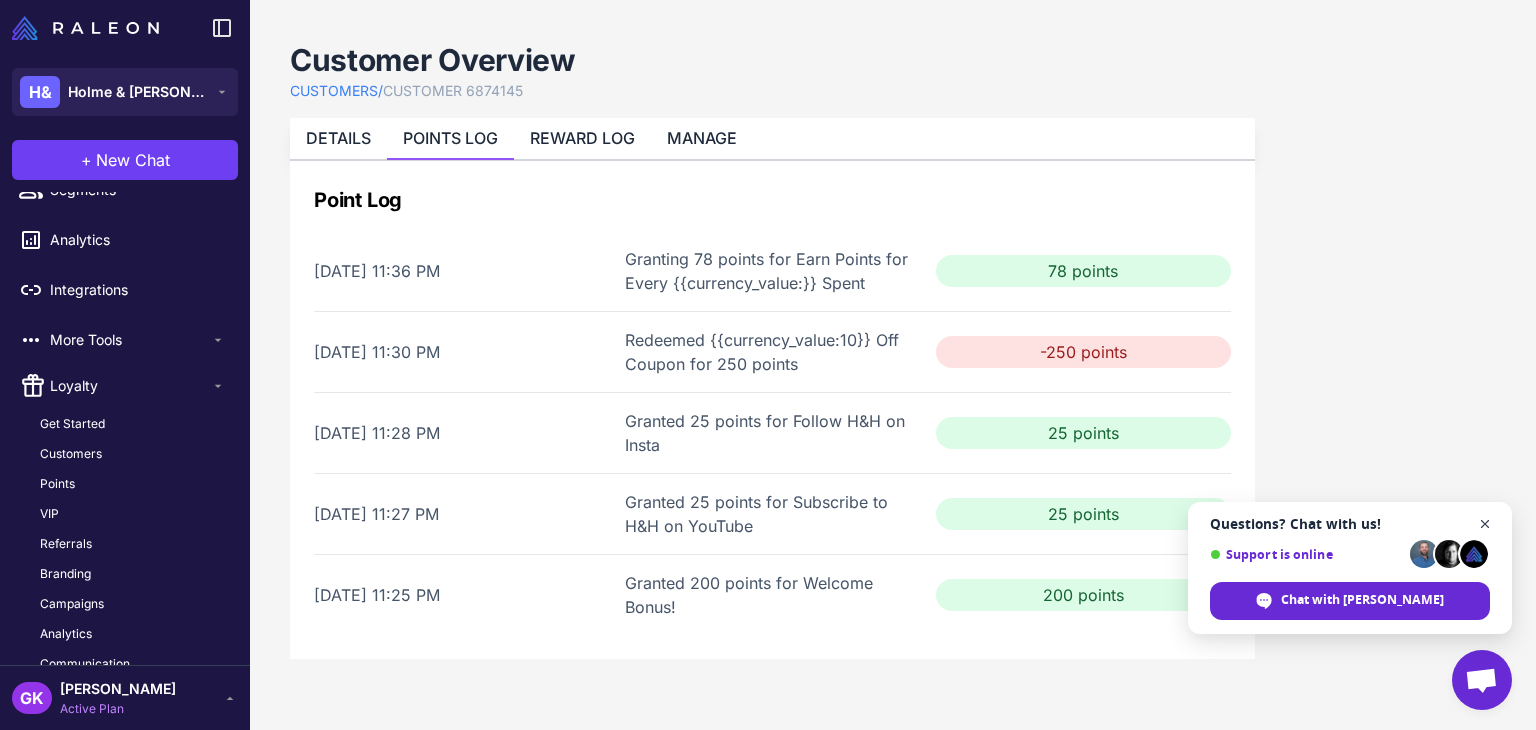 click at bounding box center (1485, 524) 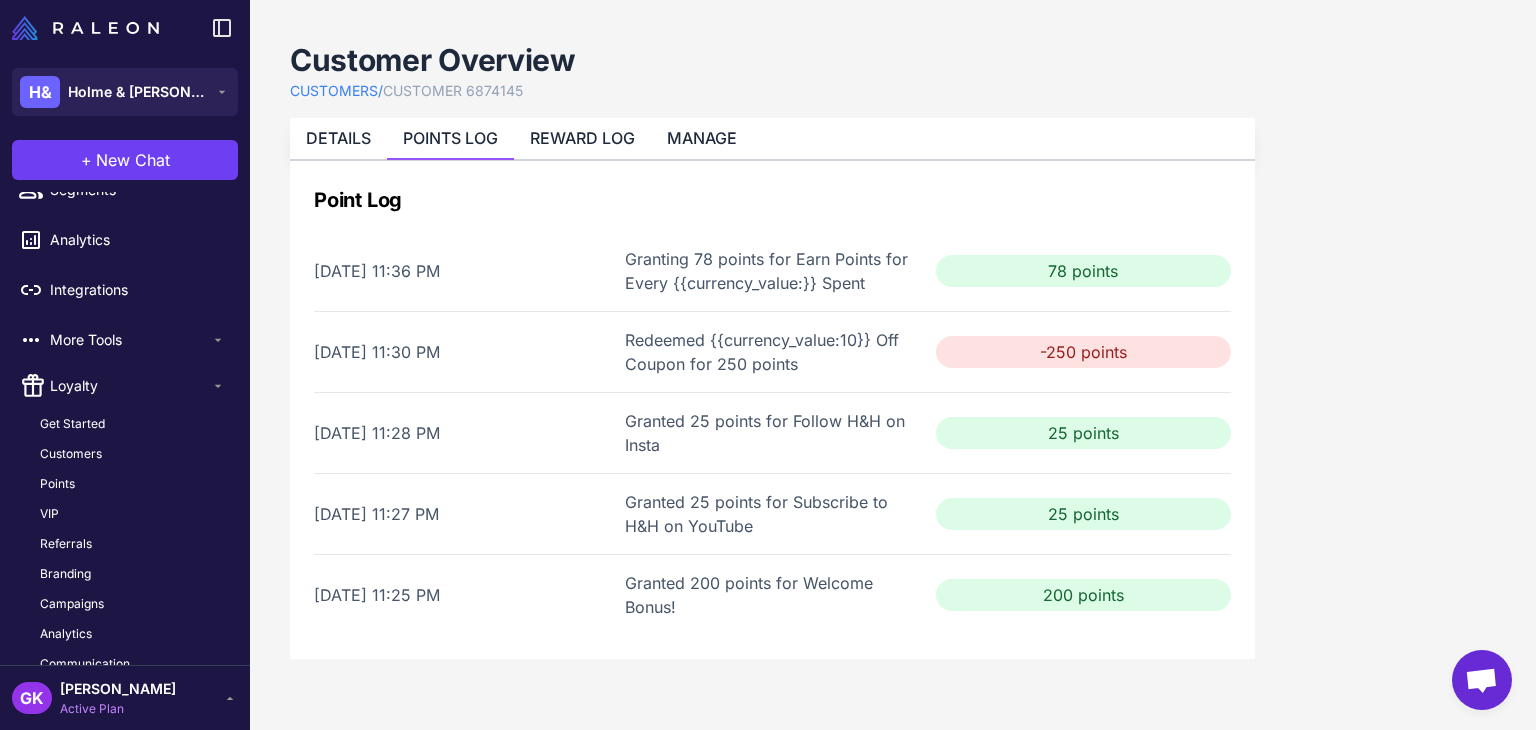 click on "Redeemed {{currency_value:10}} Off Coupon for 250 points" at bounding box center (772, 352) 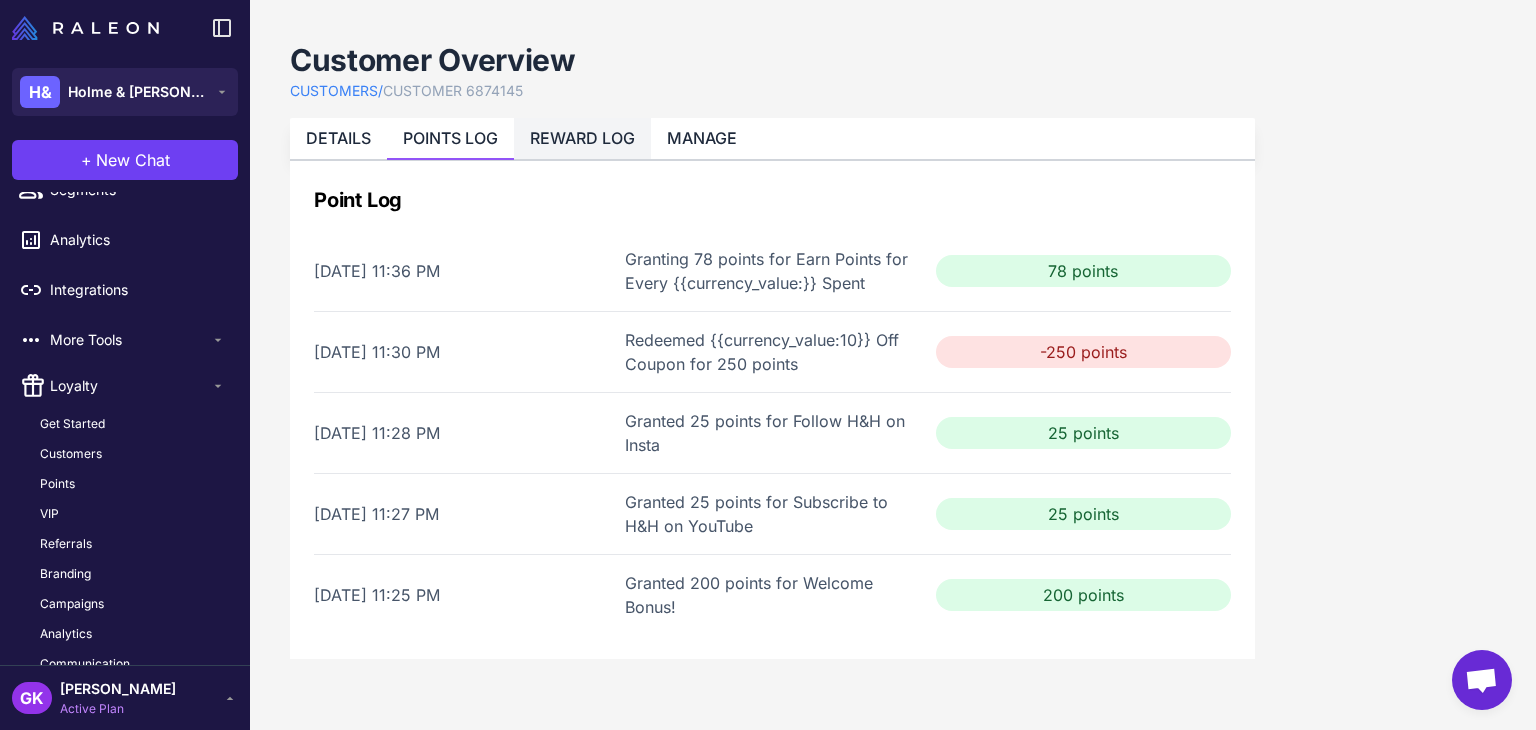 click on "REWARD LOG" at bounding box center (582, 138) 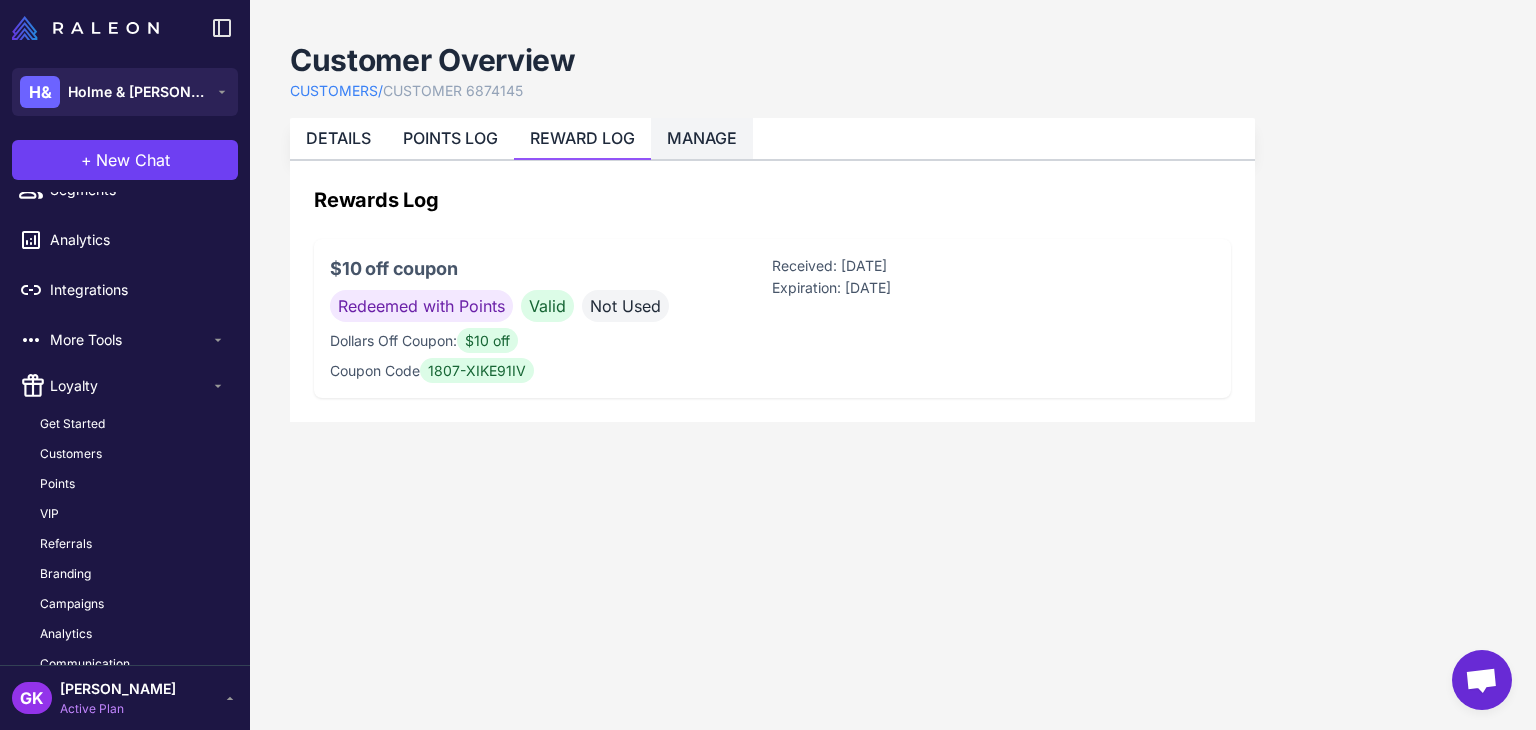 click on "MANAGE" 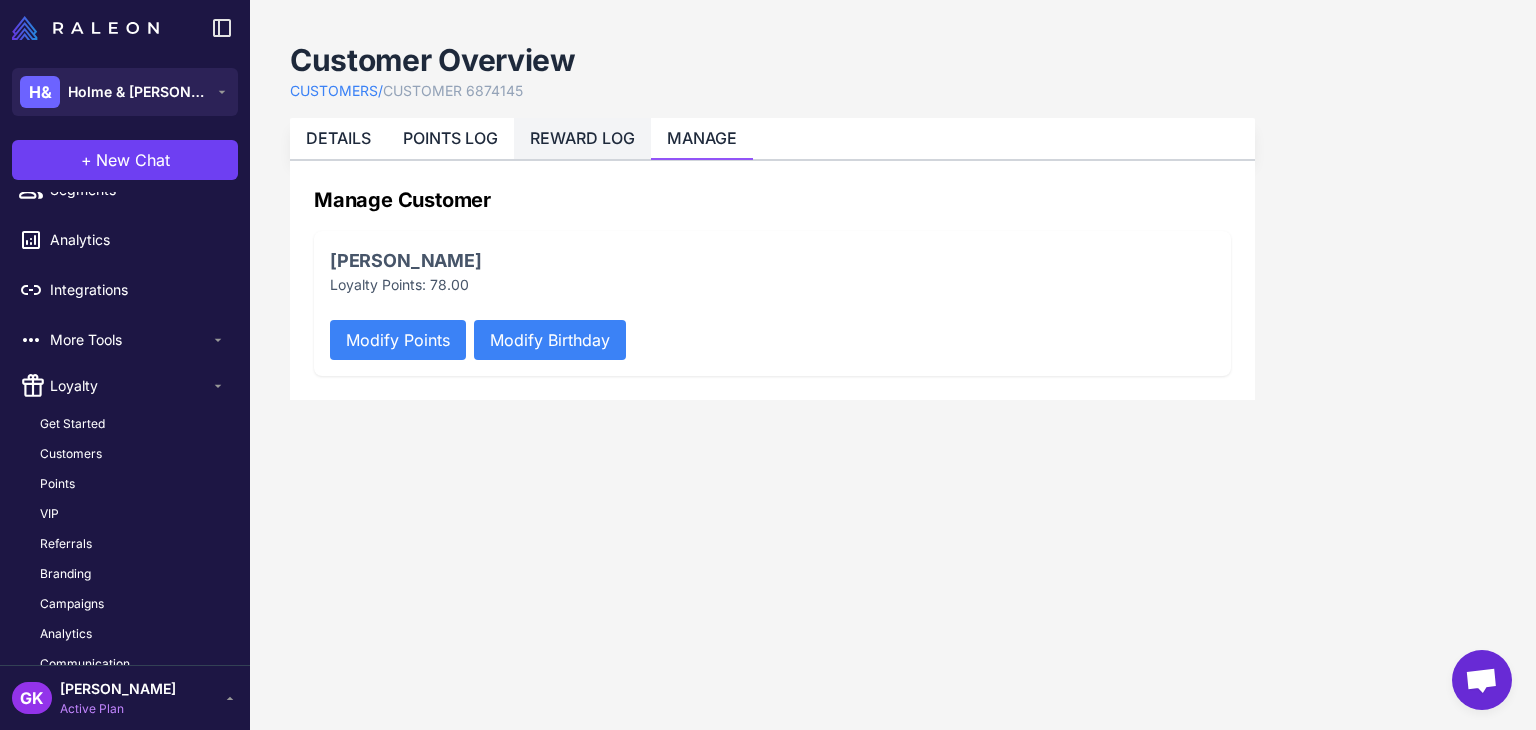 click on "REWARD LOG" at bounding box center [582, 138] 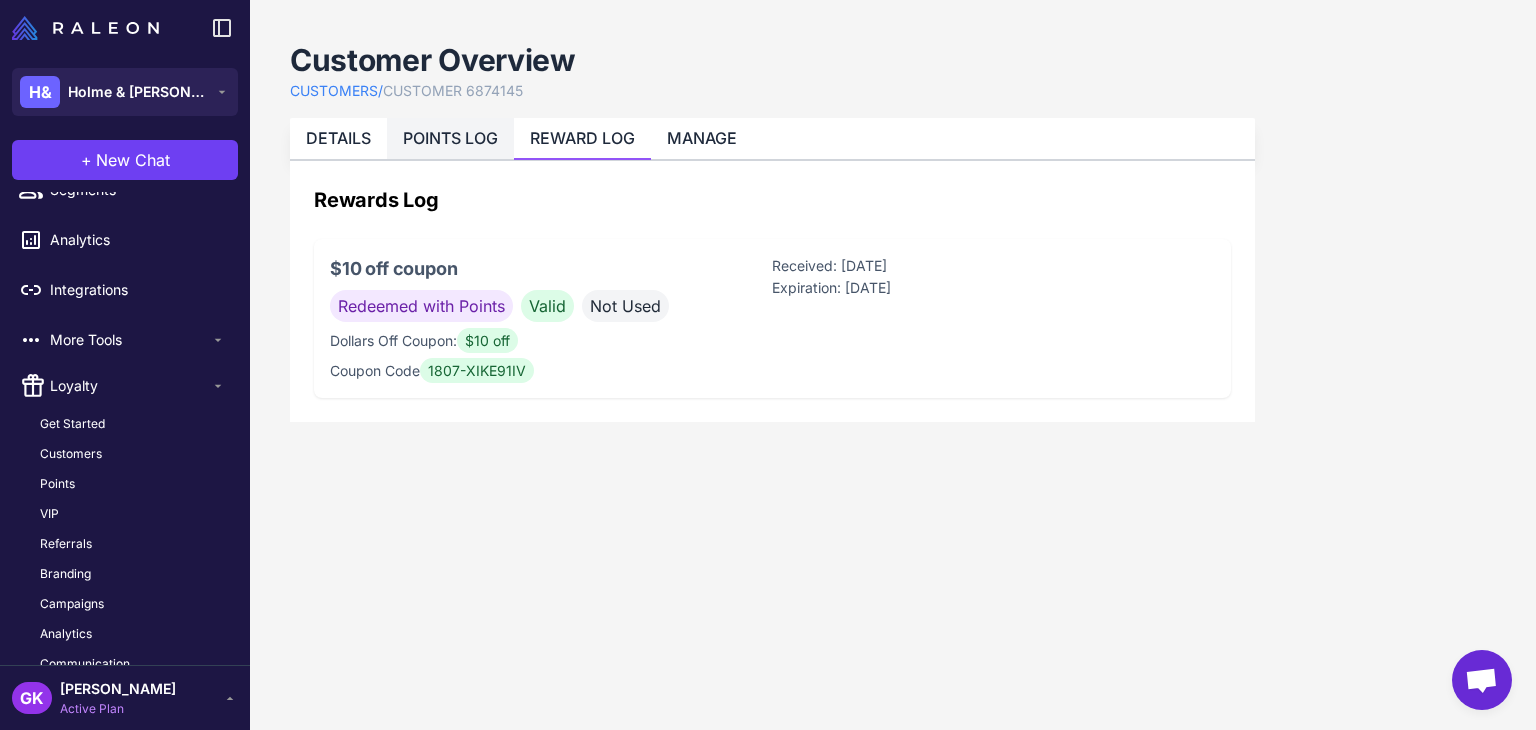 click on "POINTS LOG" at bounding box center [450, 138] 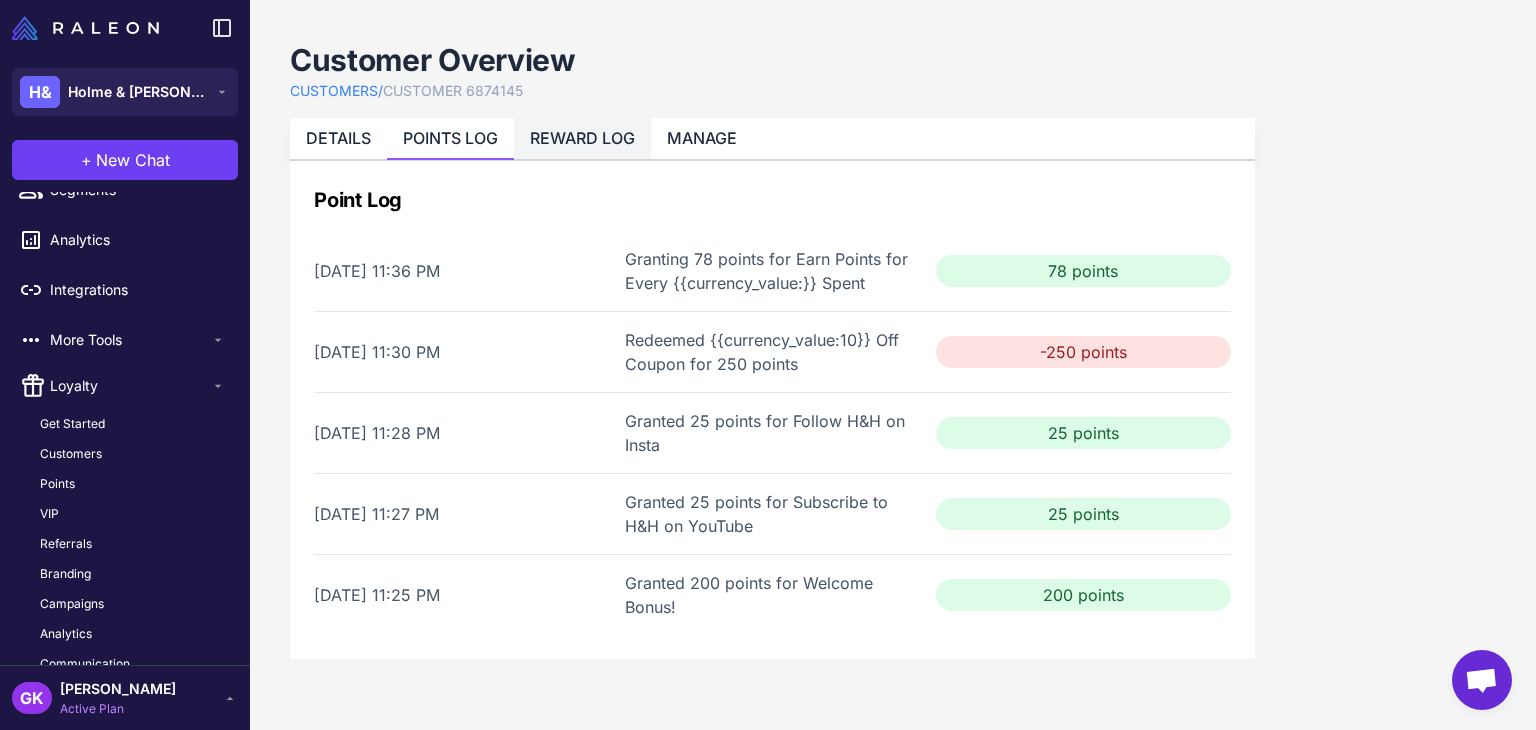 click on "REWARD LOG" at bounding box center [582, 138] 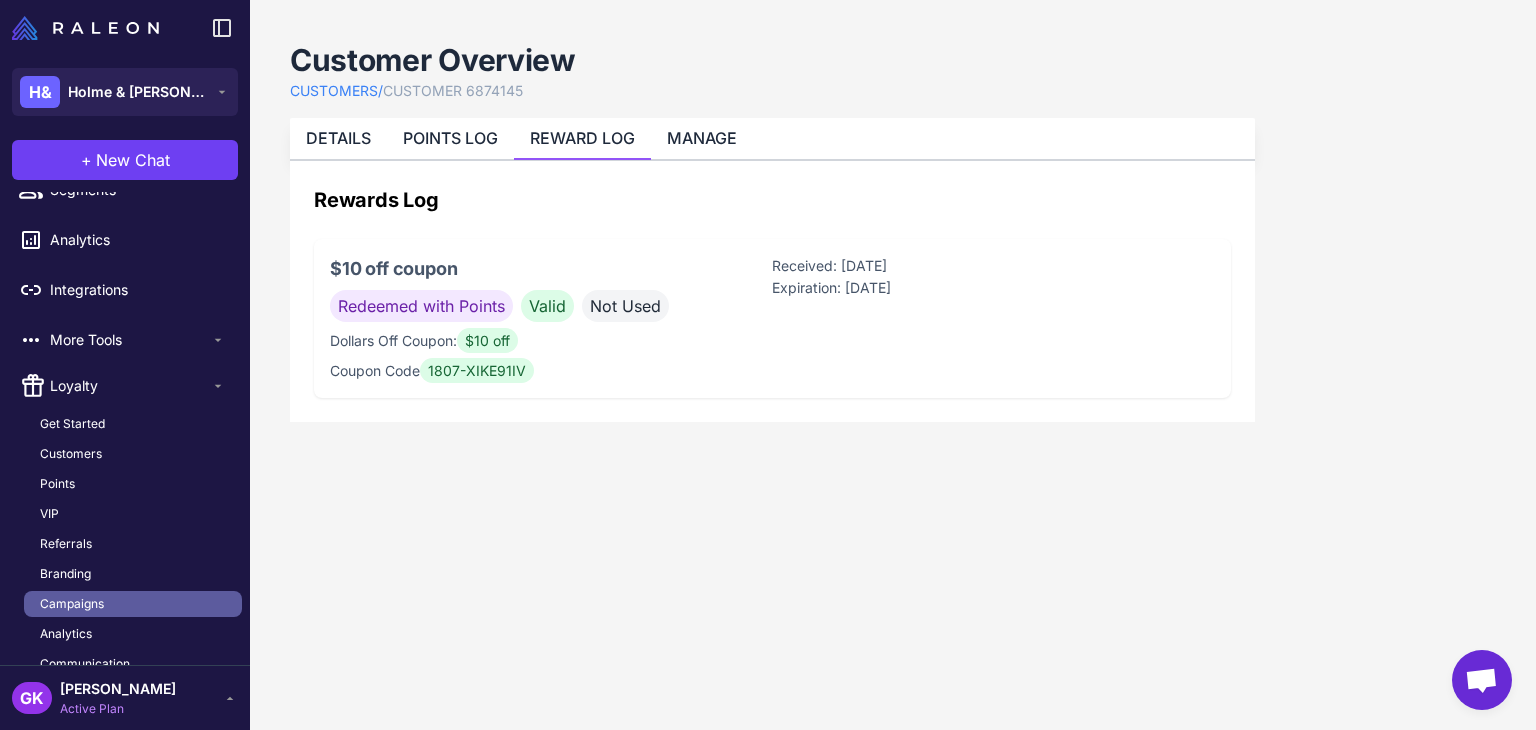 scroll, scrollTop: 301, scrollLeft: 0, axis: vertical 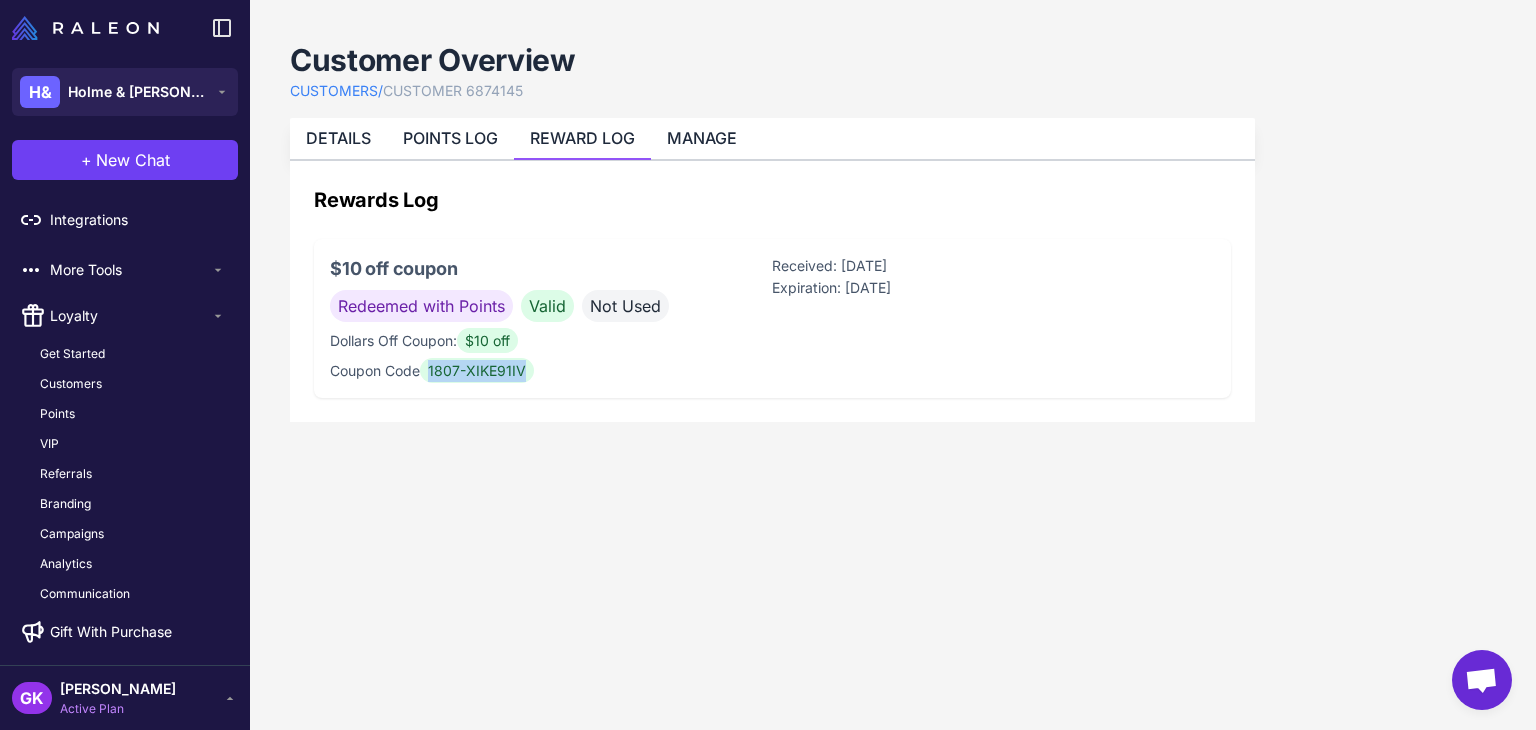 drag, startPoint x: 522, startPoint y: 376, endPoint x: 424, endPoint y: 365, distance: 98.61542 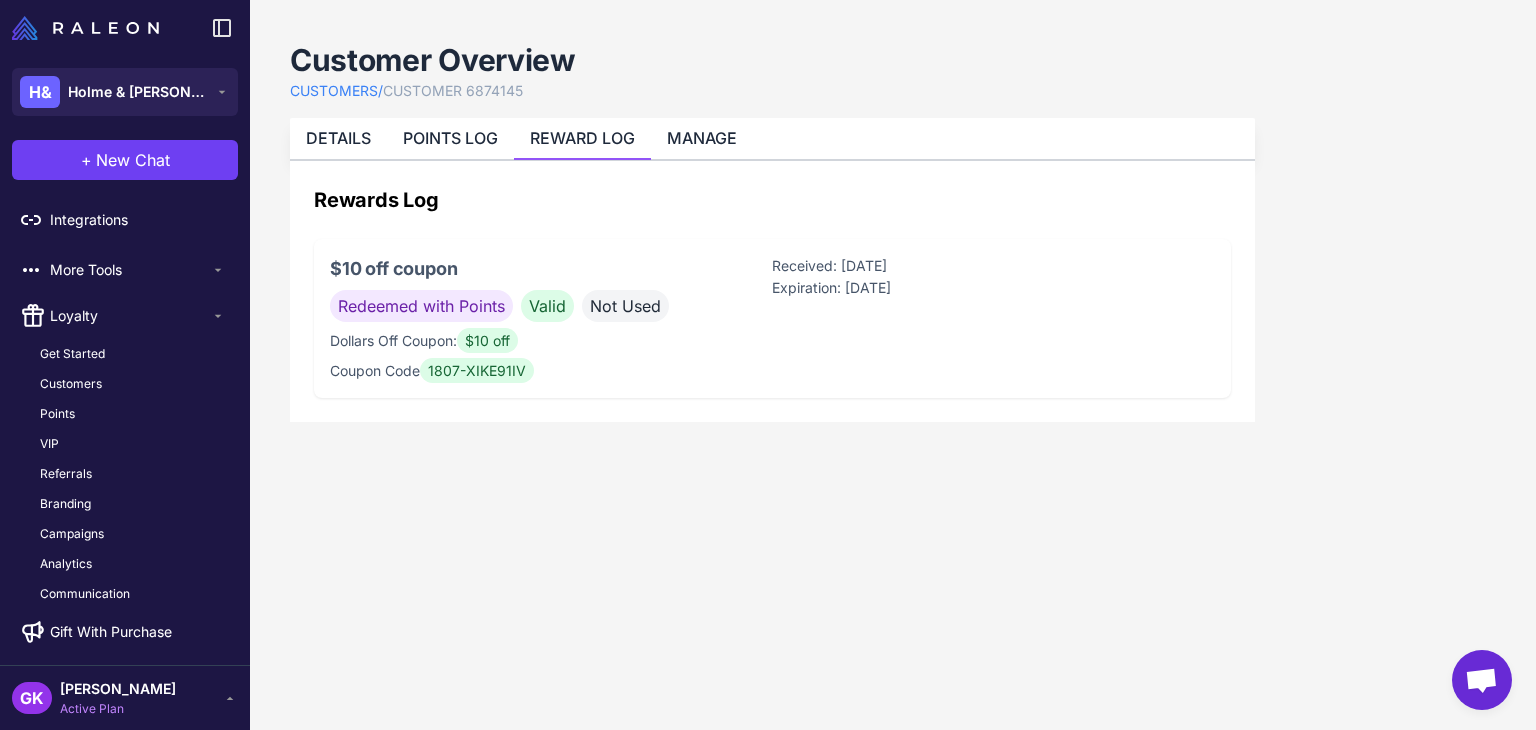 click on "Rewards Log $10 off coupon Redeemed with Points Valid  Not Used  Dollars Off Coupon:  $10 off  Coupon Code  1807-XIKE91IV Received: [DATE] Expiration: [DATE]" at bounding box center (772, 291) 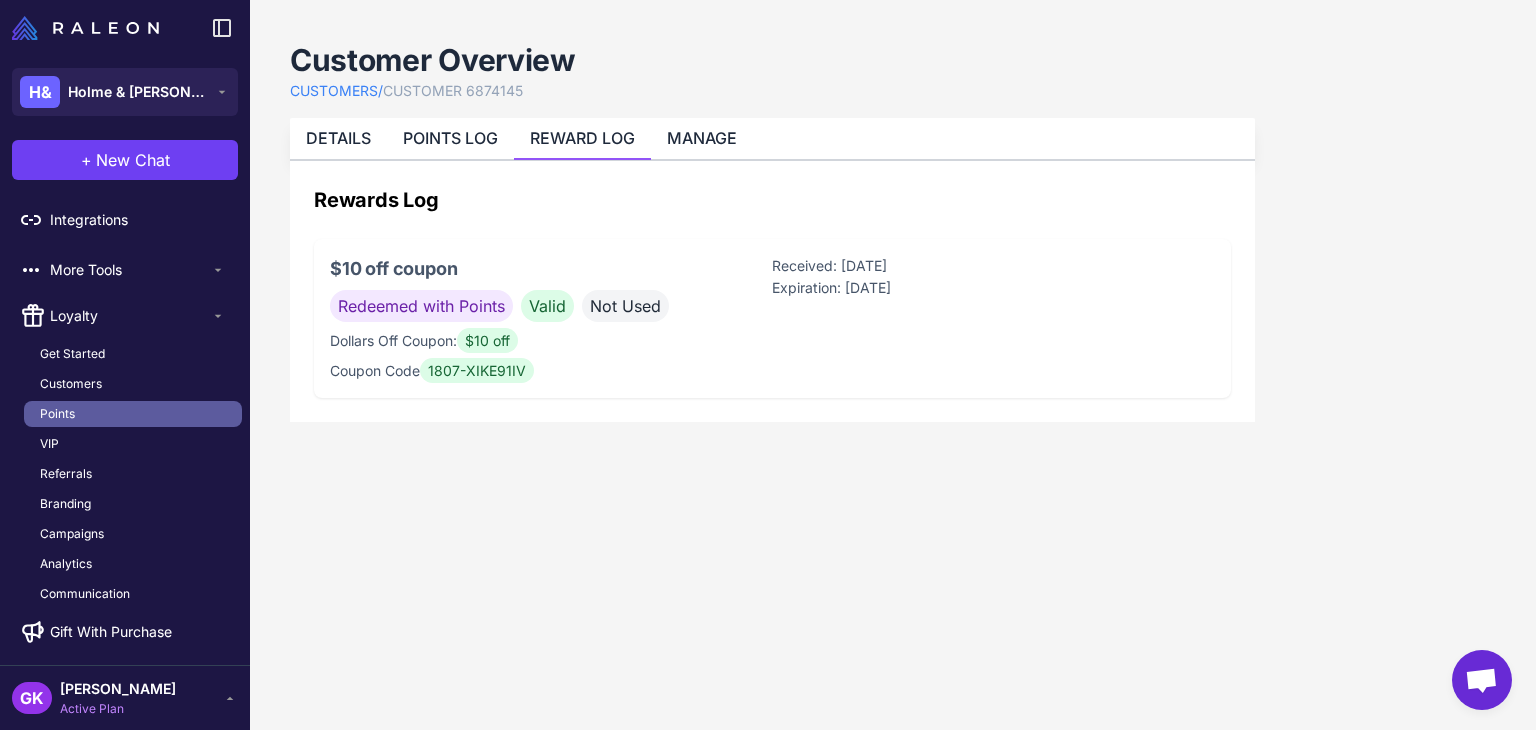 click on "Points" at bounding box center [57, 414] 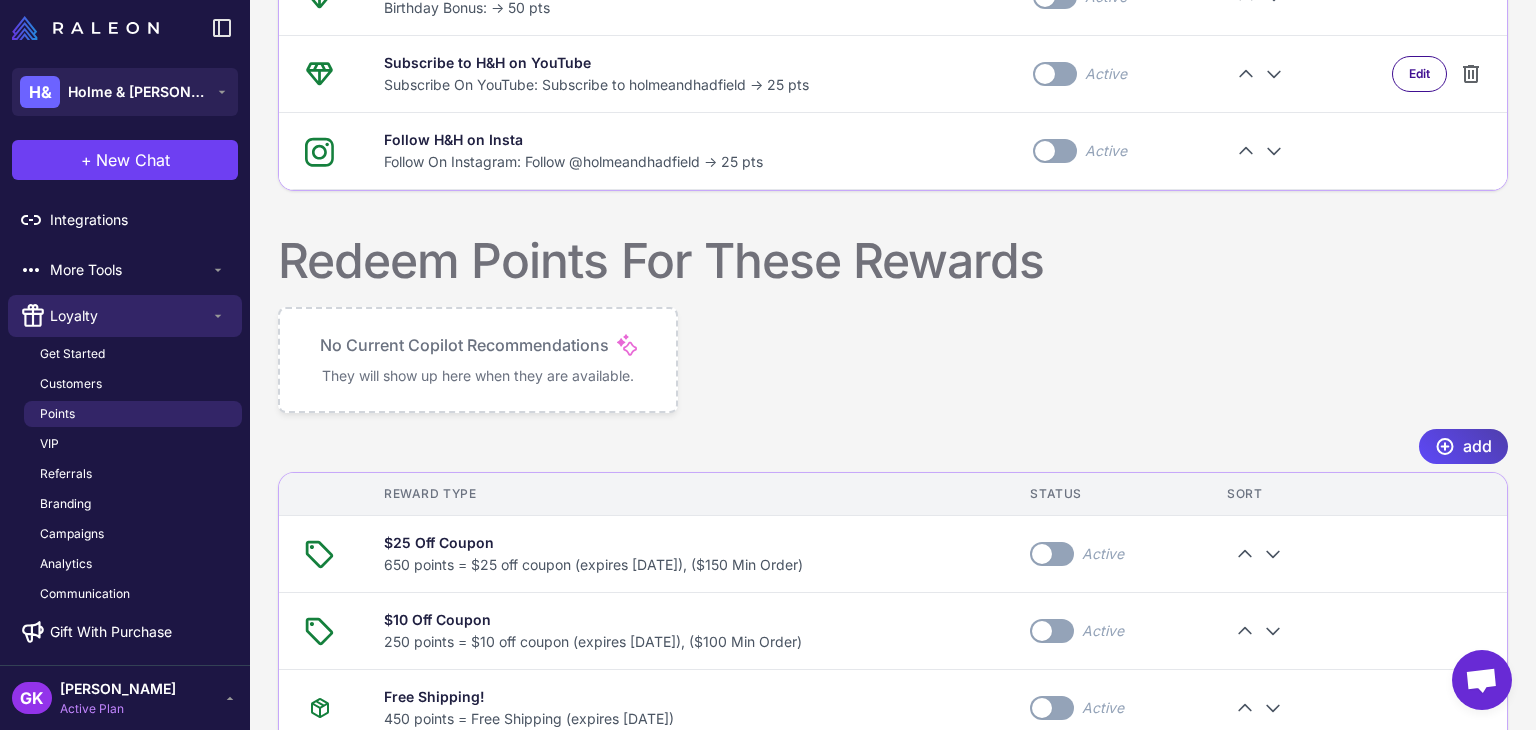 scroll, scrollTop: 1218, scrollLeft: 0, axis: vertical 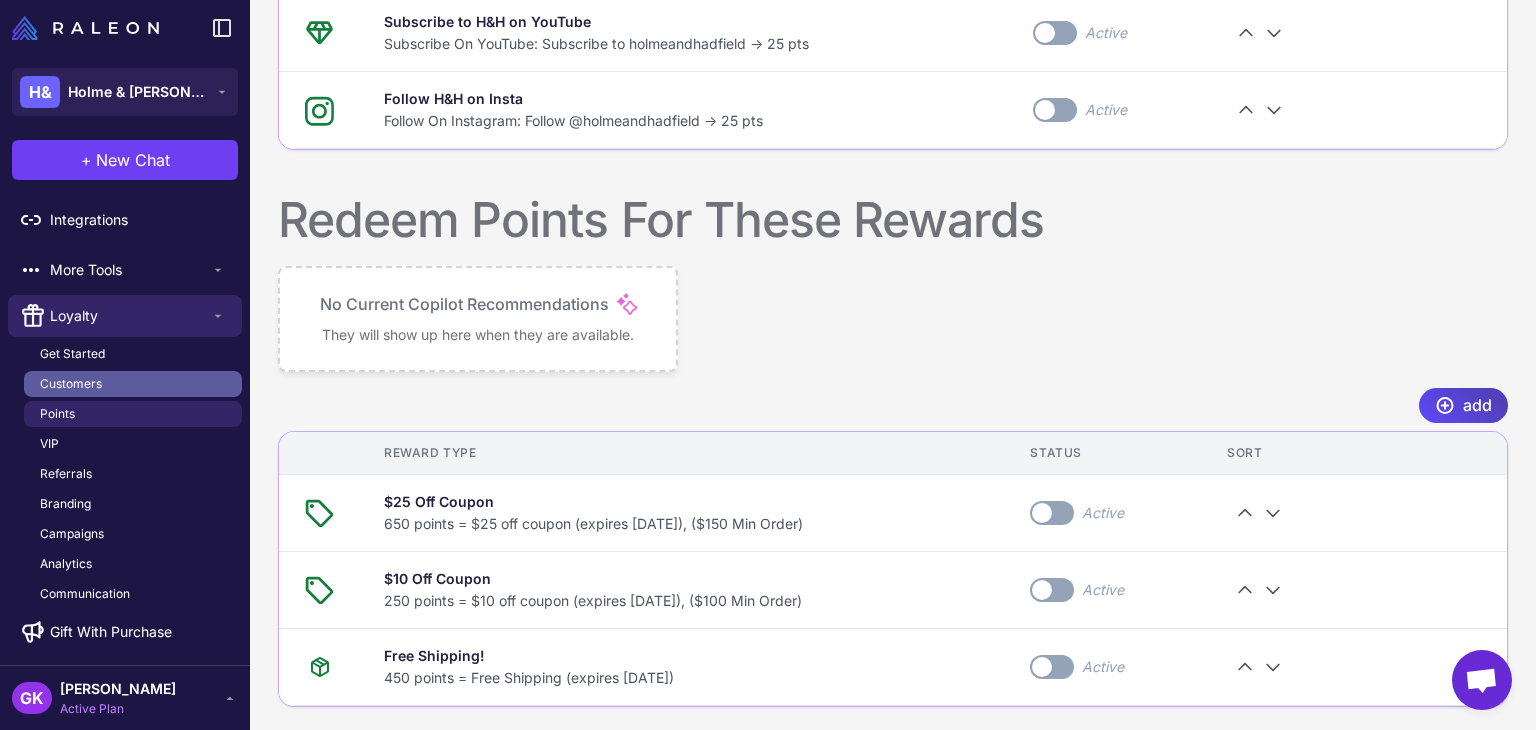 click on "Customers" at bounding box center (71, 384) 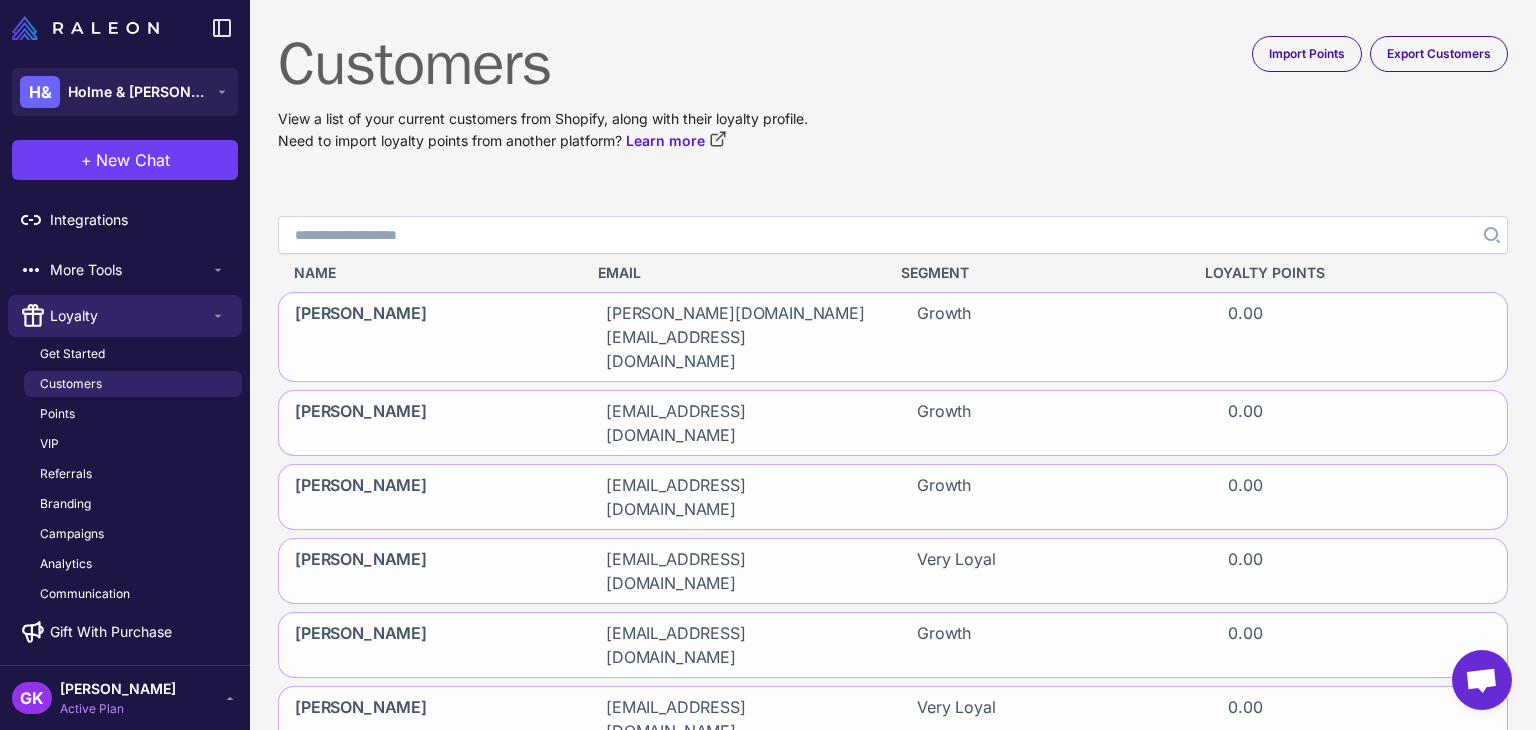 click on "Search" at bounding box center (893, 235) 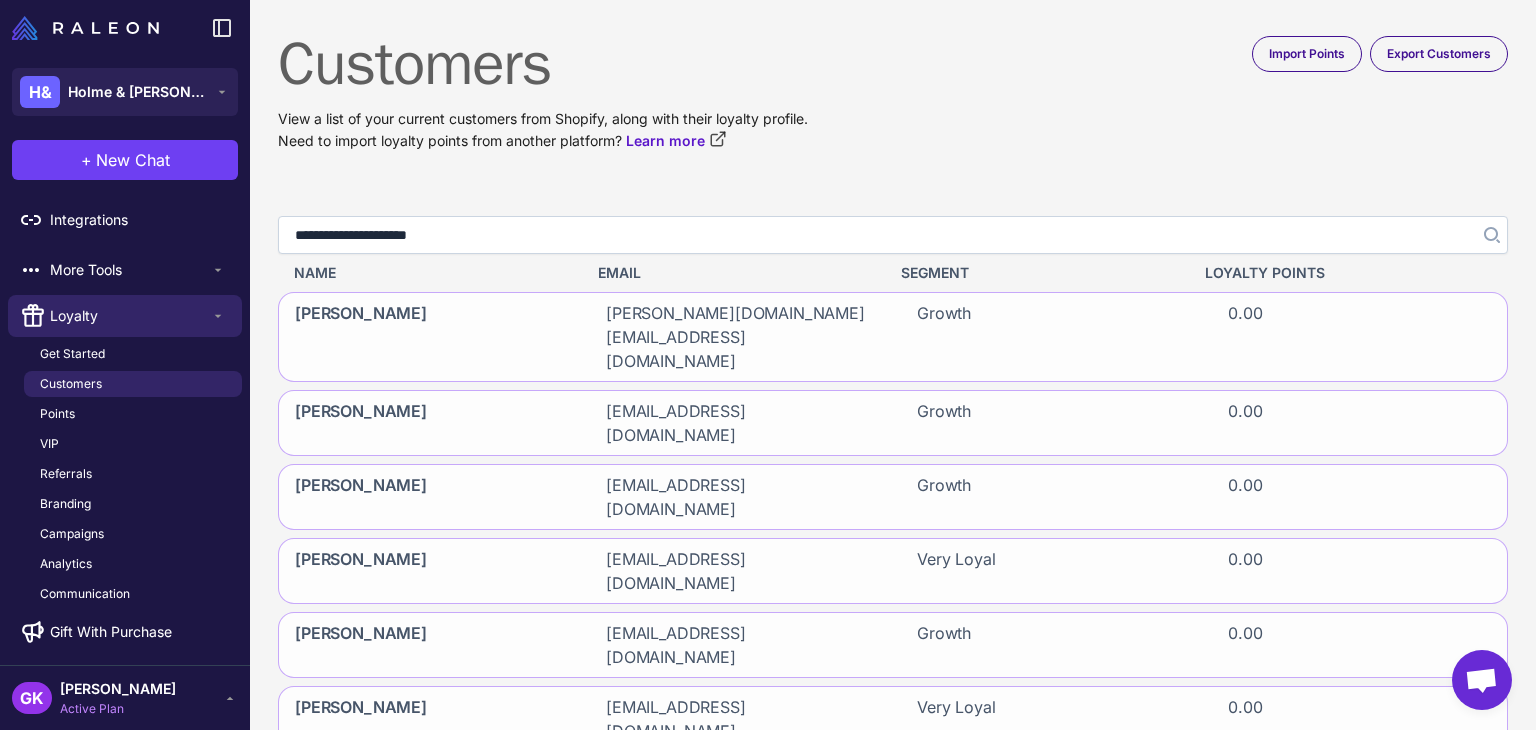 click at bounding box center [1490, 235] 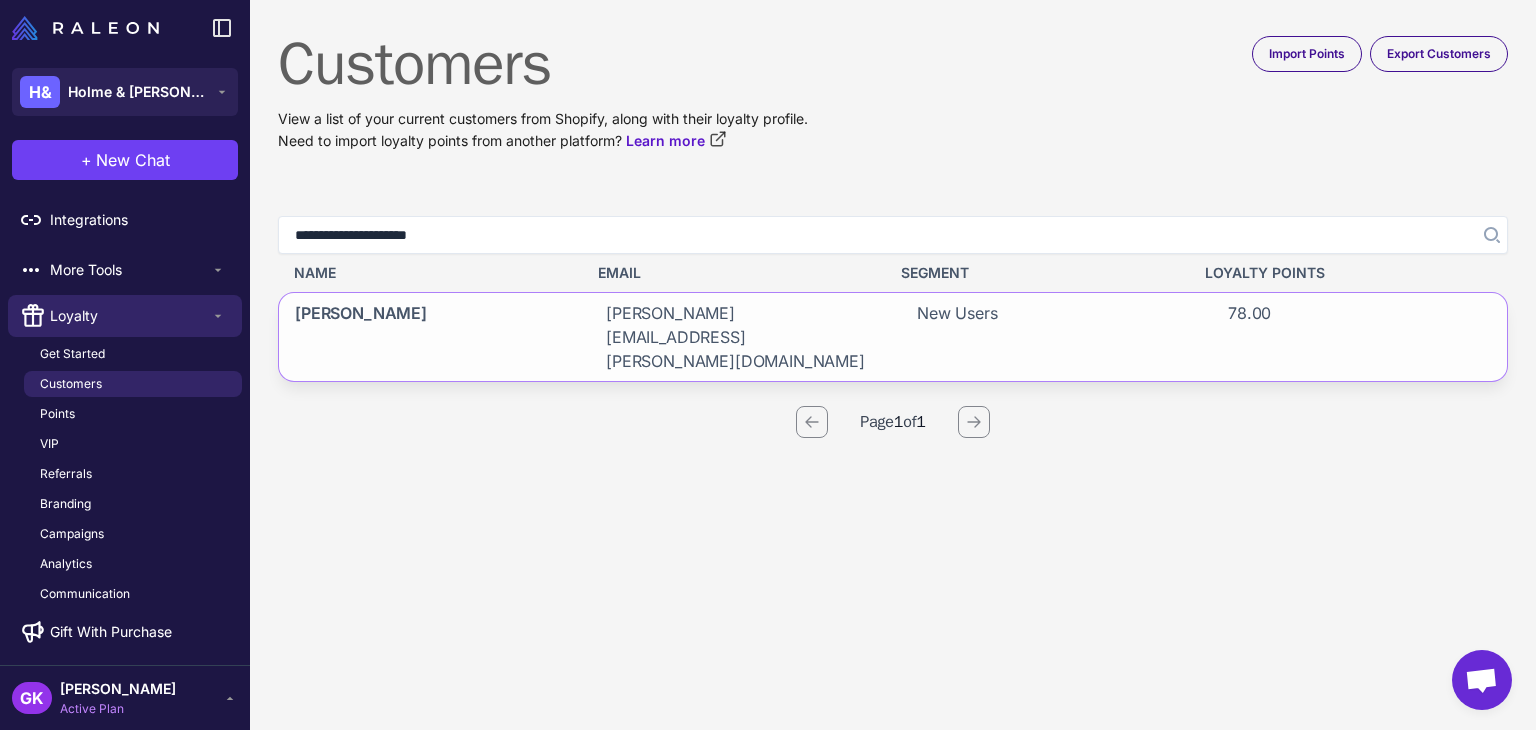 click on "[PERSON_NAME][EMAIL_ADDRESS][PERSON_NAME][DOMAIN_NAME]" at bounding box center [737, 337] 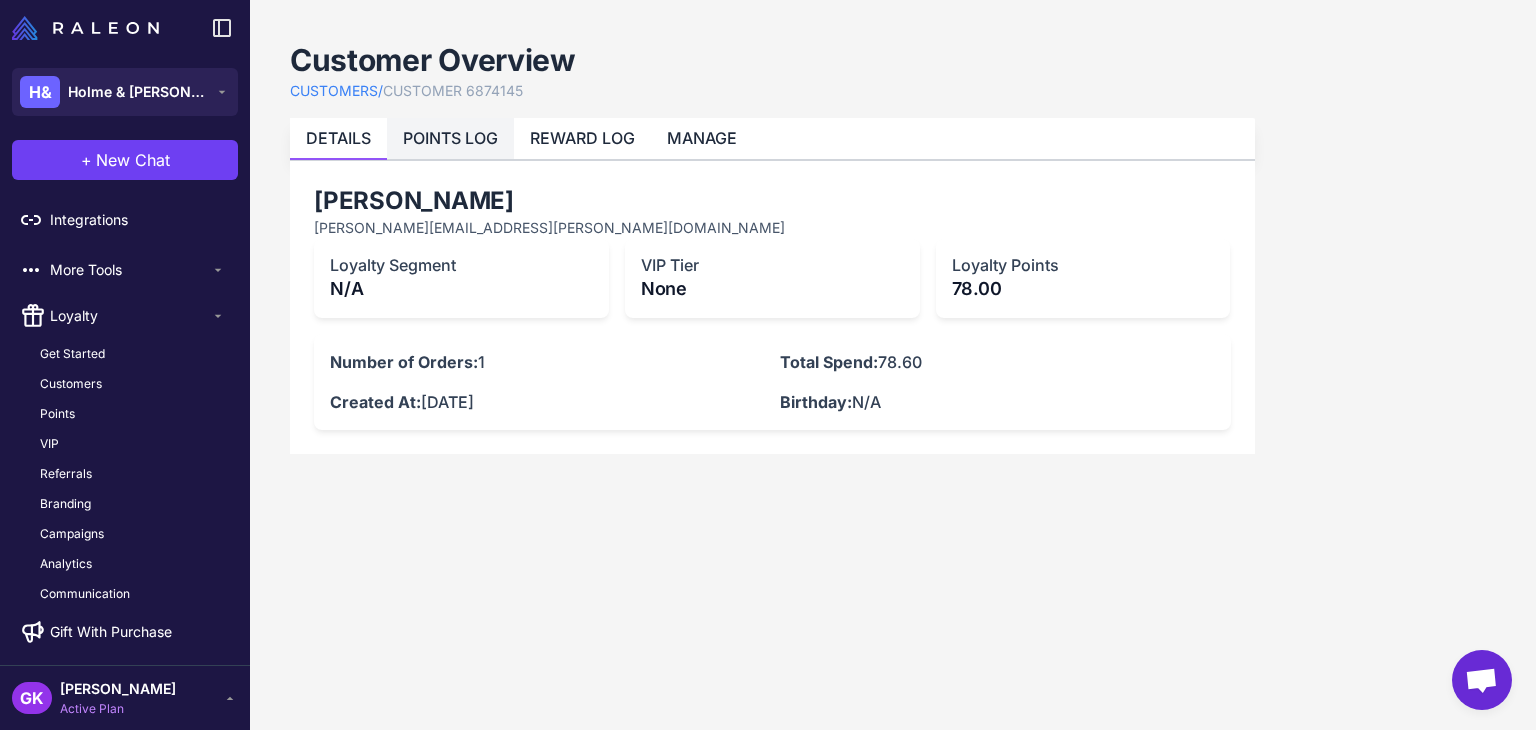 click on "POINTS LOG" at bounding box center [450, 138] 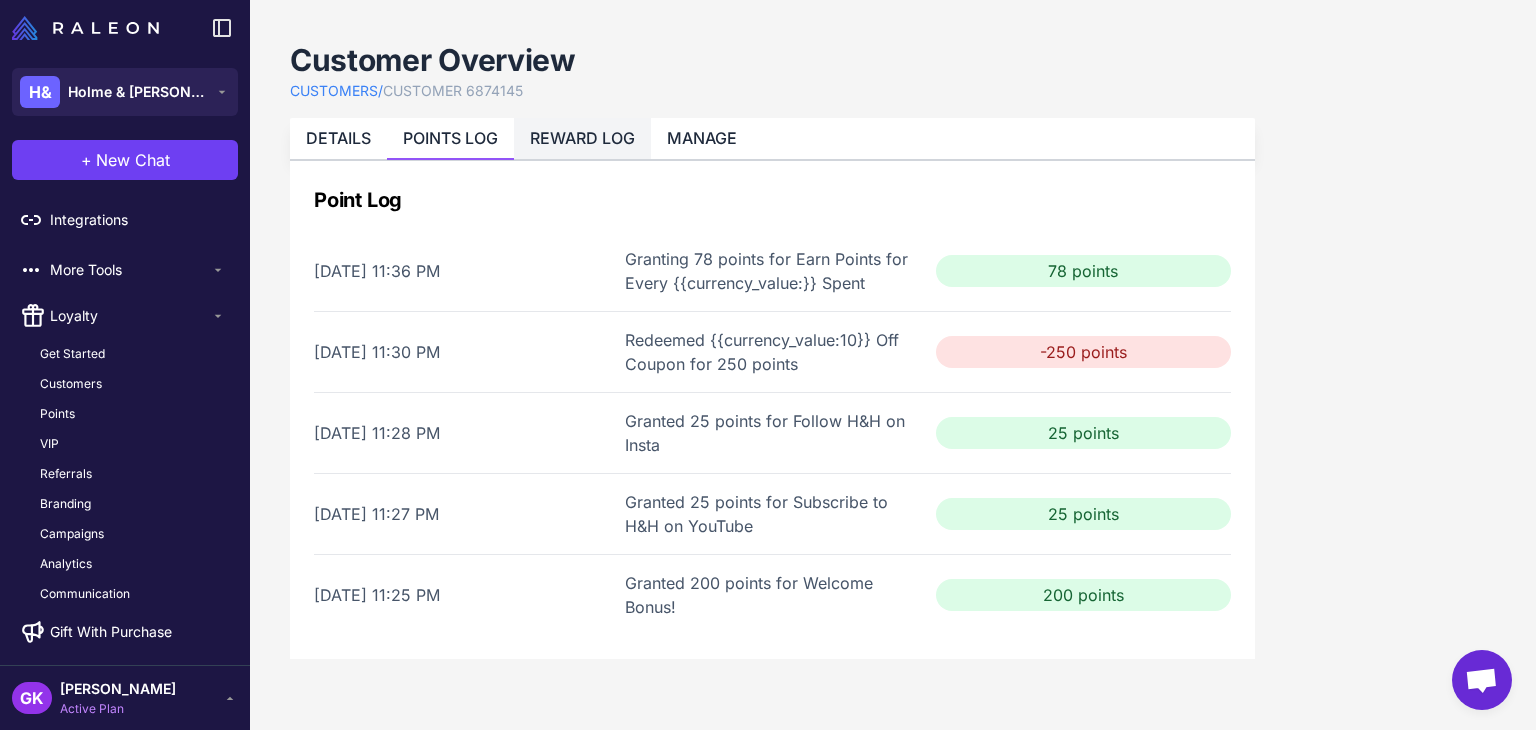click on "REWARD LOG" at bounding box center (582, 138) 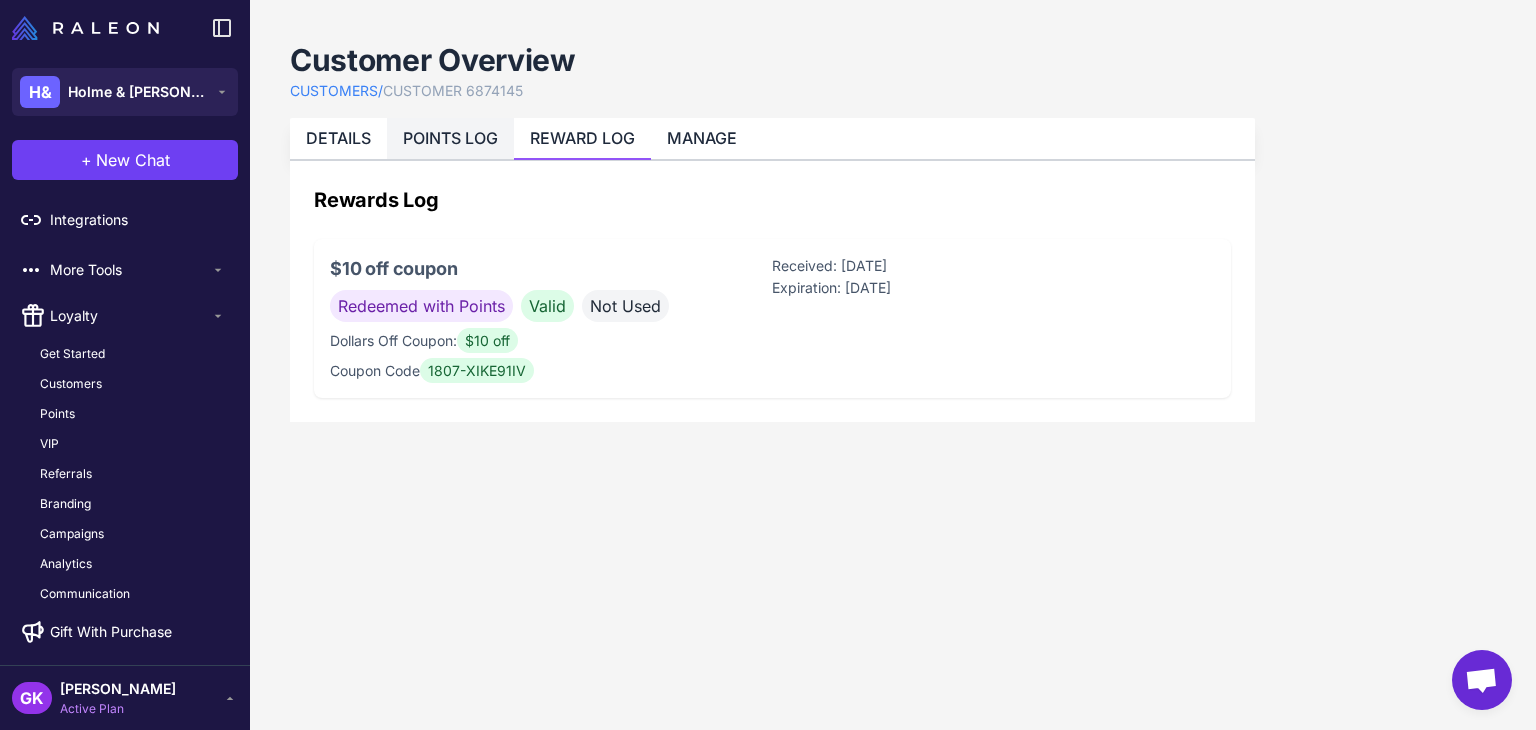 click on "POINTS LOG" 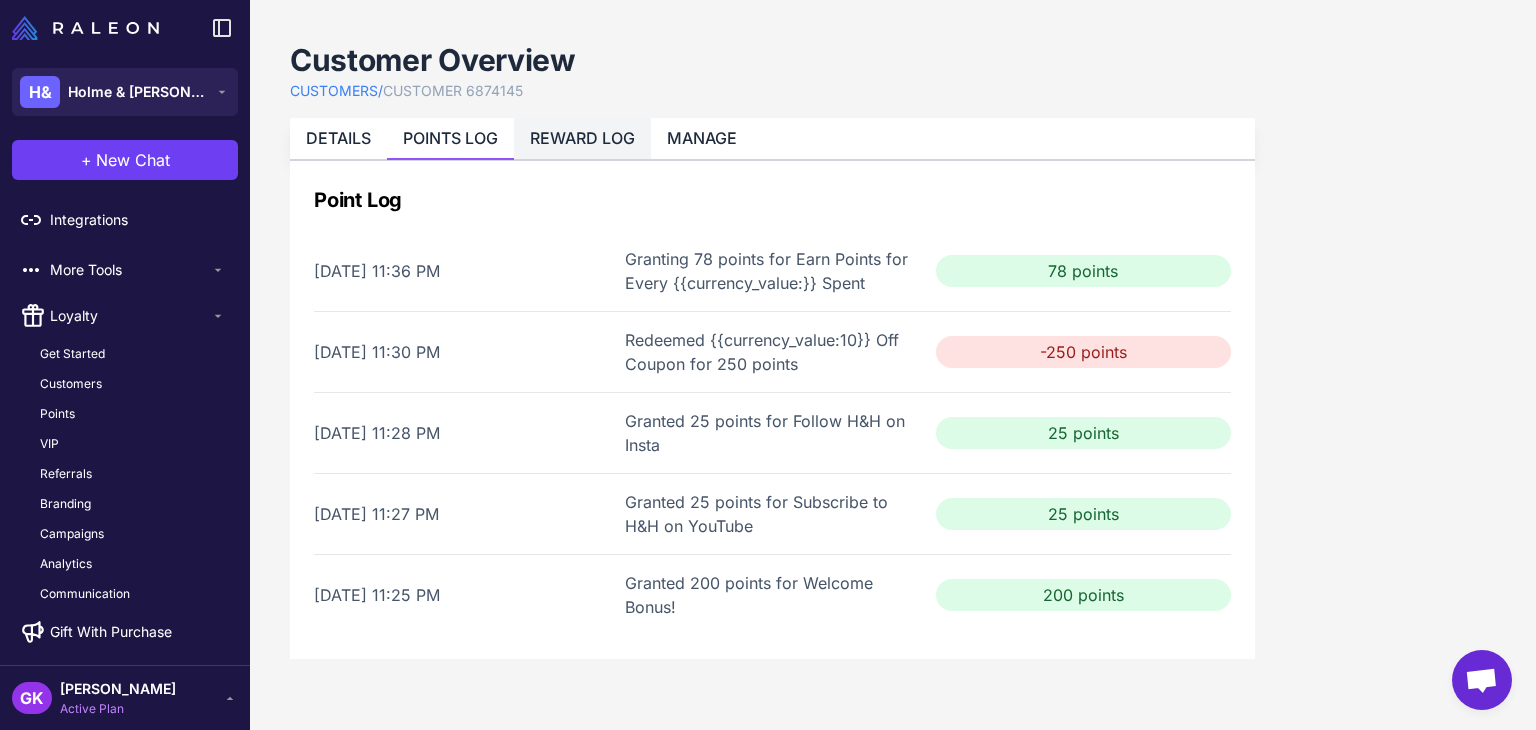click on "REWARD LOG" at bounding box center (582, 138) 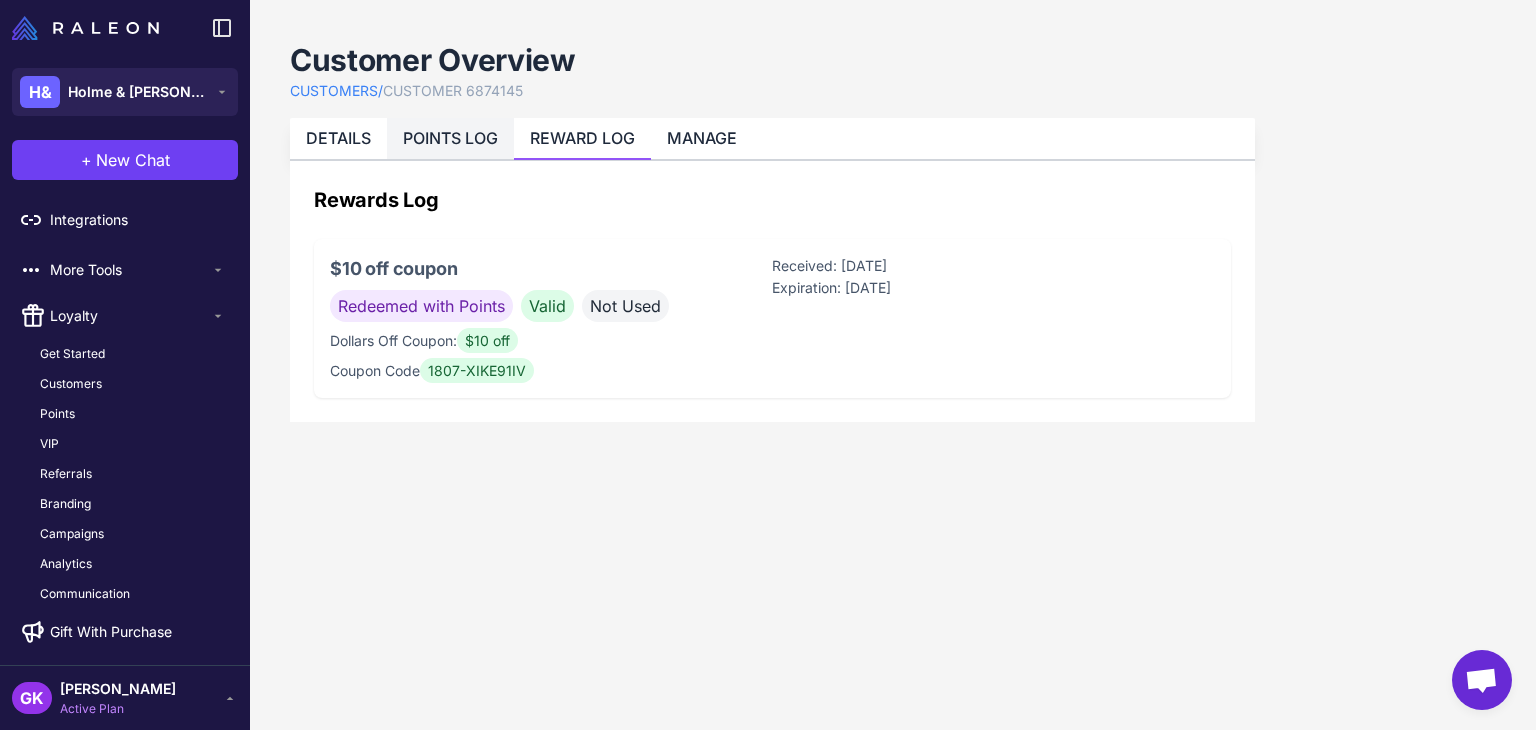 click on "POINTS LOG" at bounding box center [450, 138] 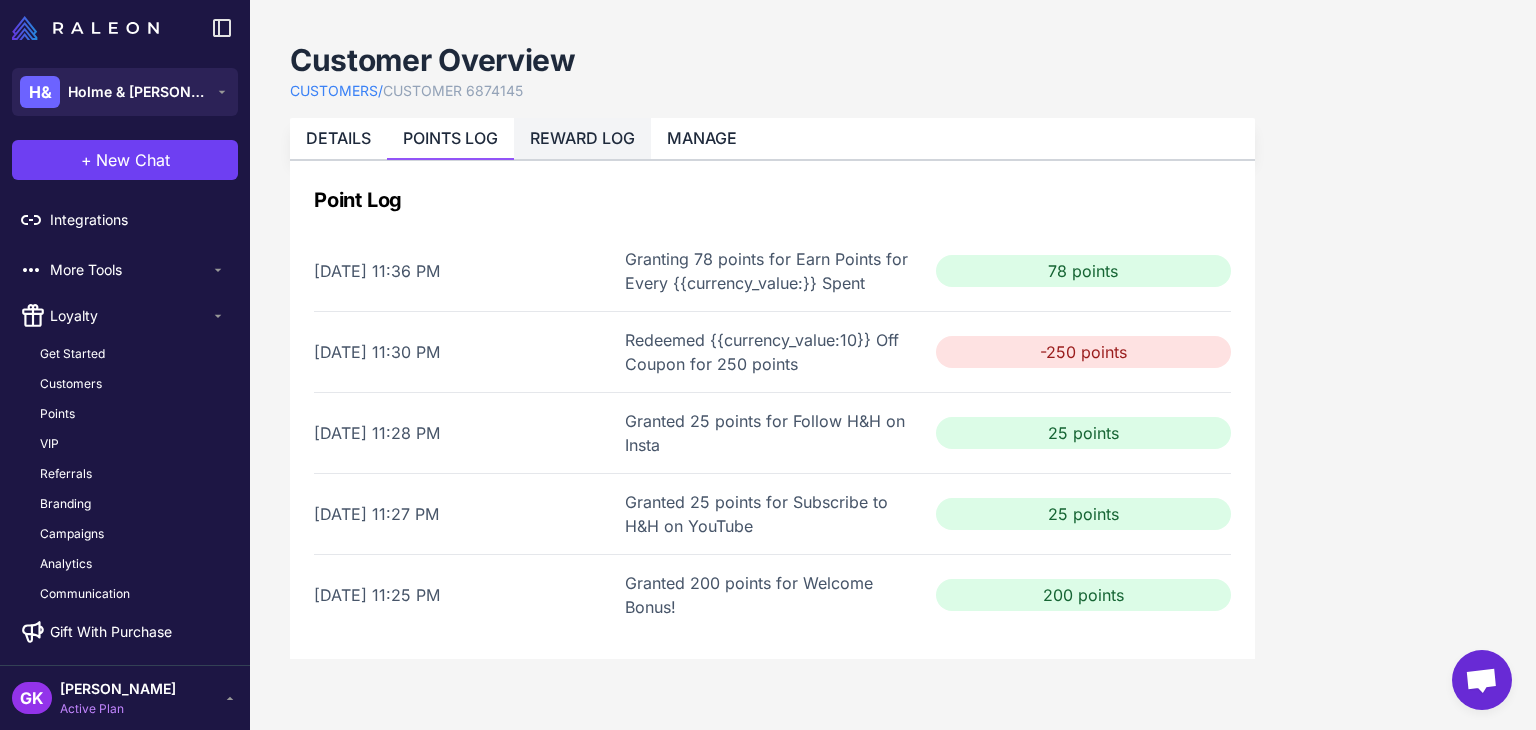 click on "REWARD LOG" at bounding box center [582, 138] 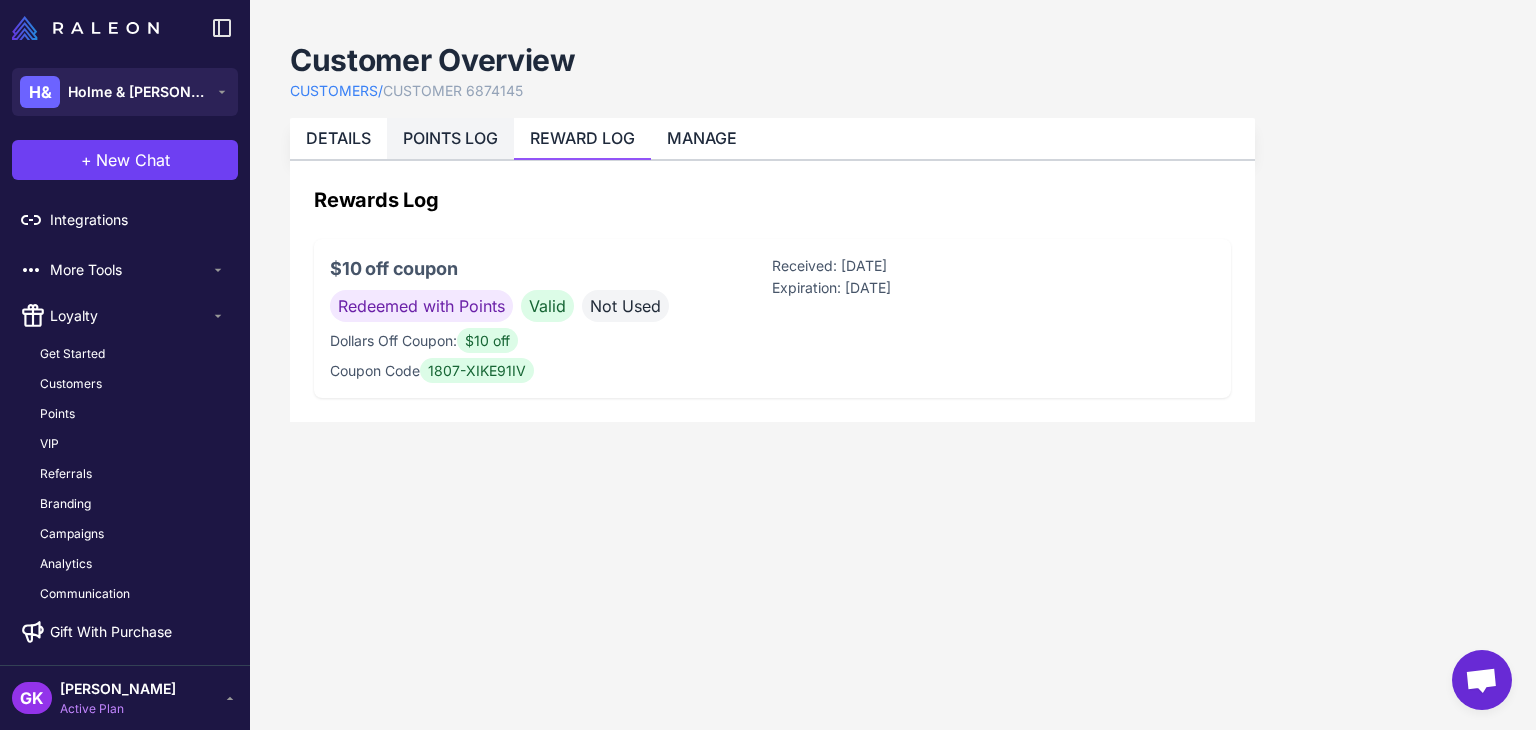 click on "POINTS LOG" at bounding box center (450, 138) 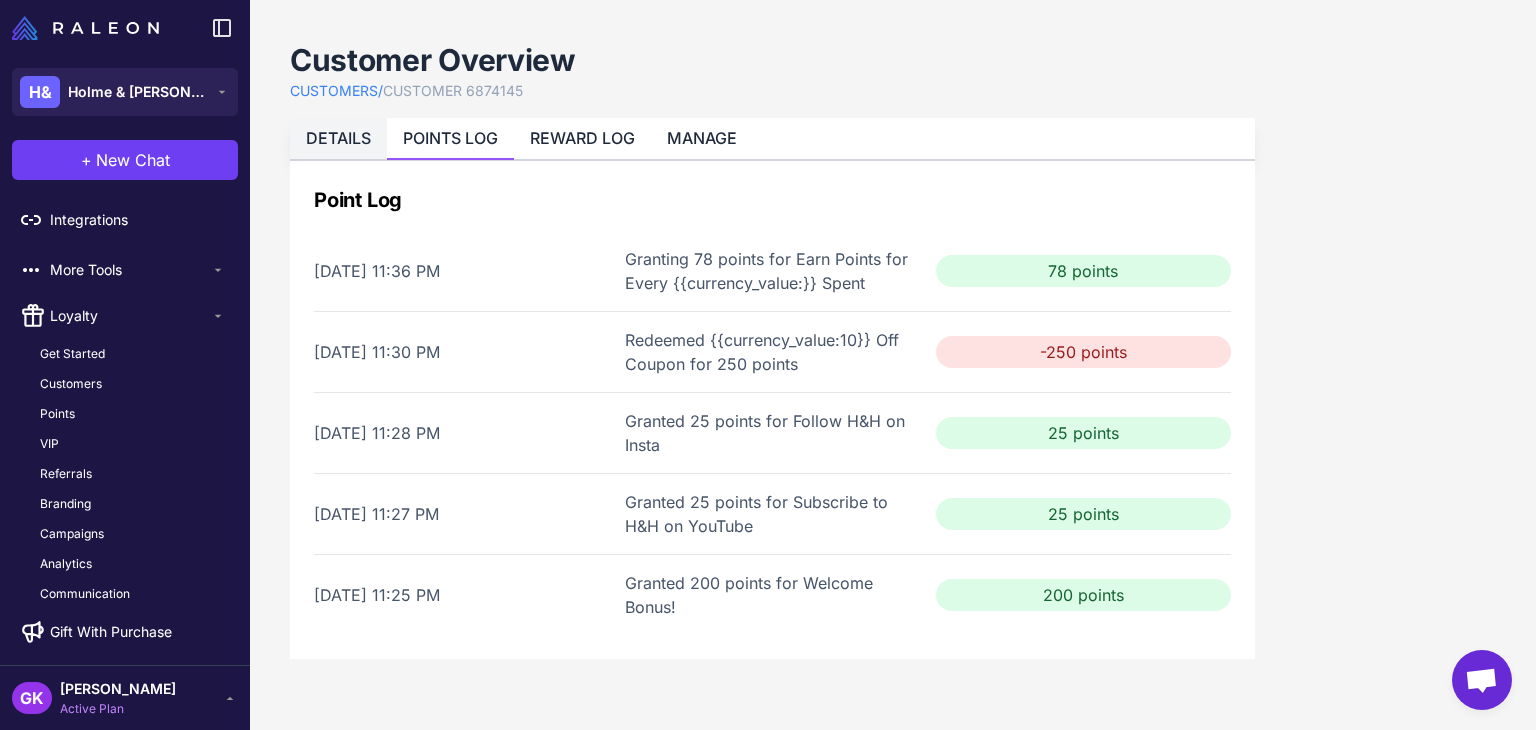 click on "DETAILS" at bounding box center [338, 138] 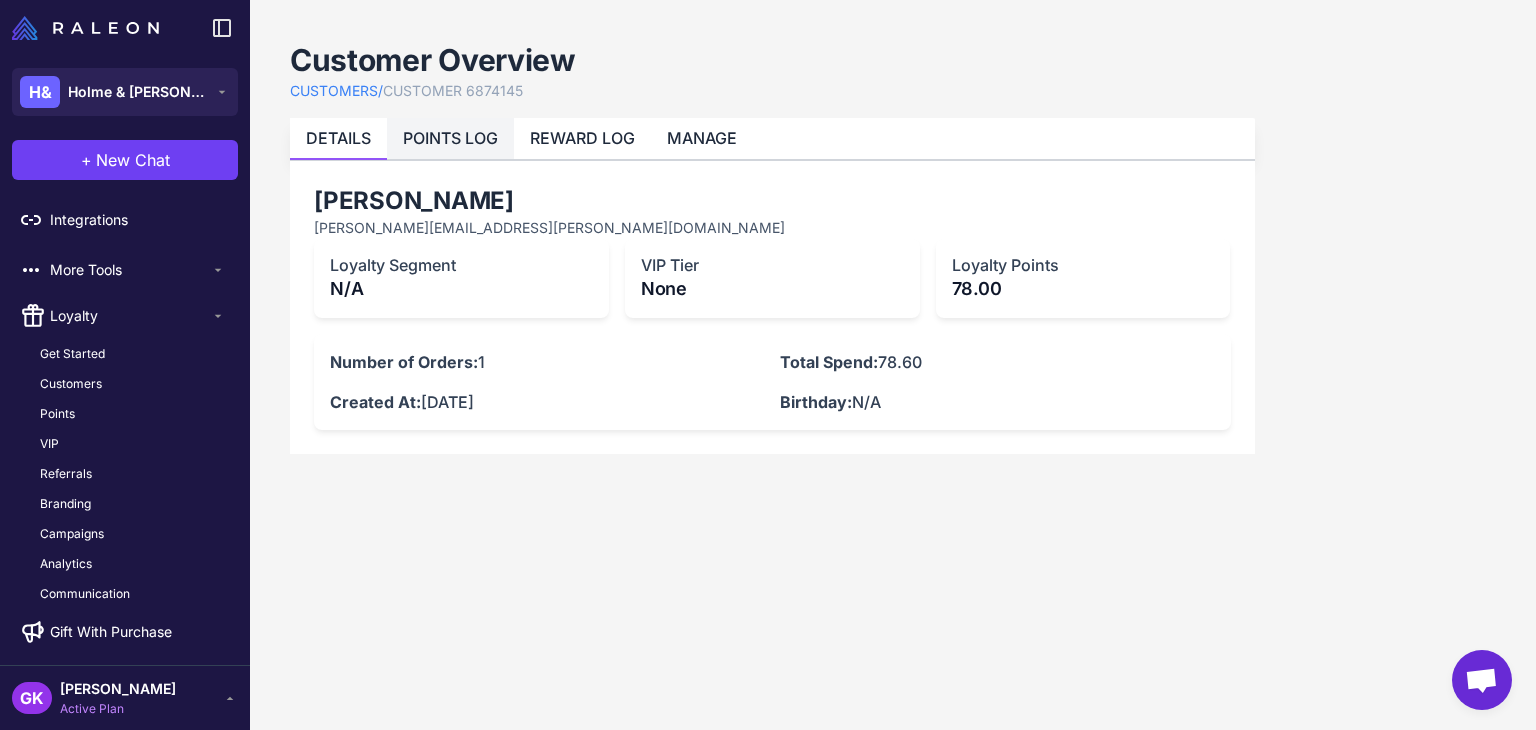 click on "POINTS LOG" at bounding box center [450, 138] 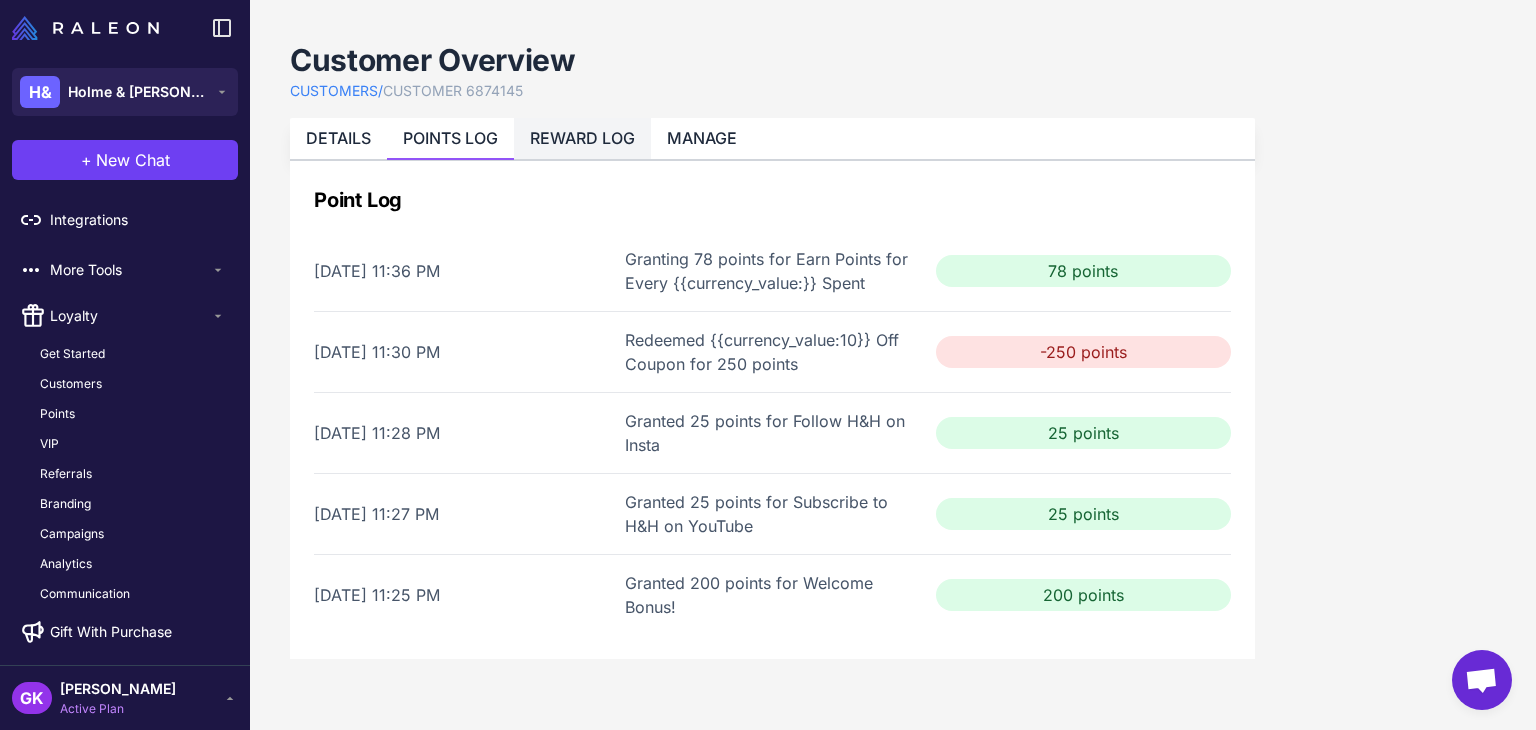 click on "REWARD LOG" at bounding box center [582, 138] 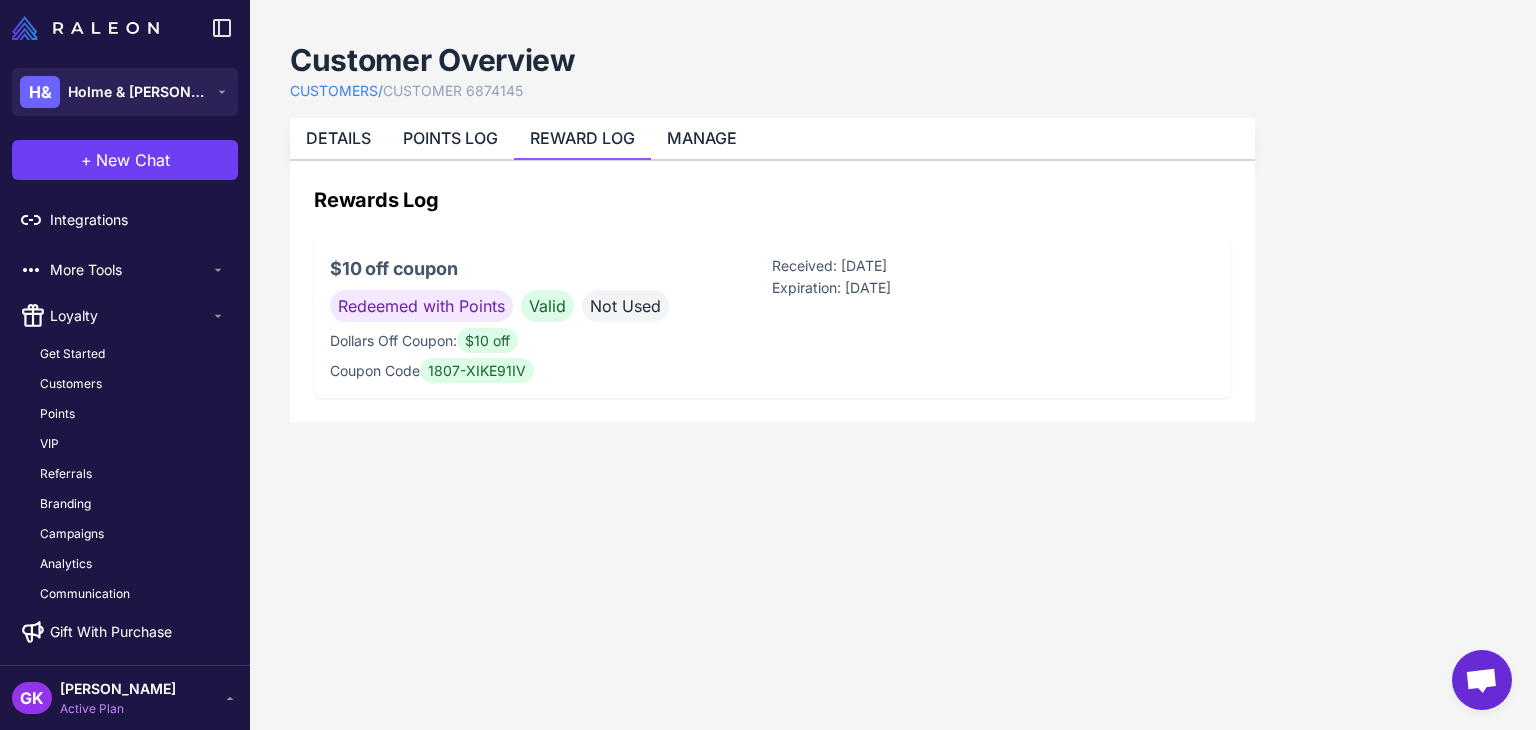 click on "Not Used" at bounding box center [625, 306] 